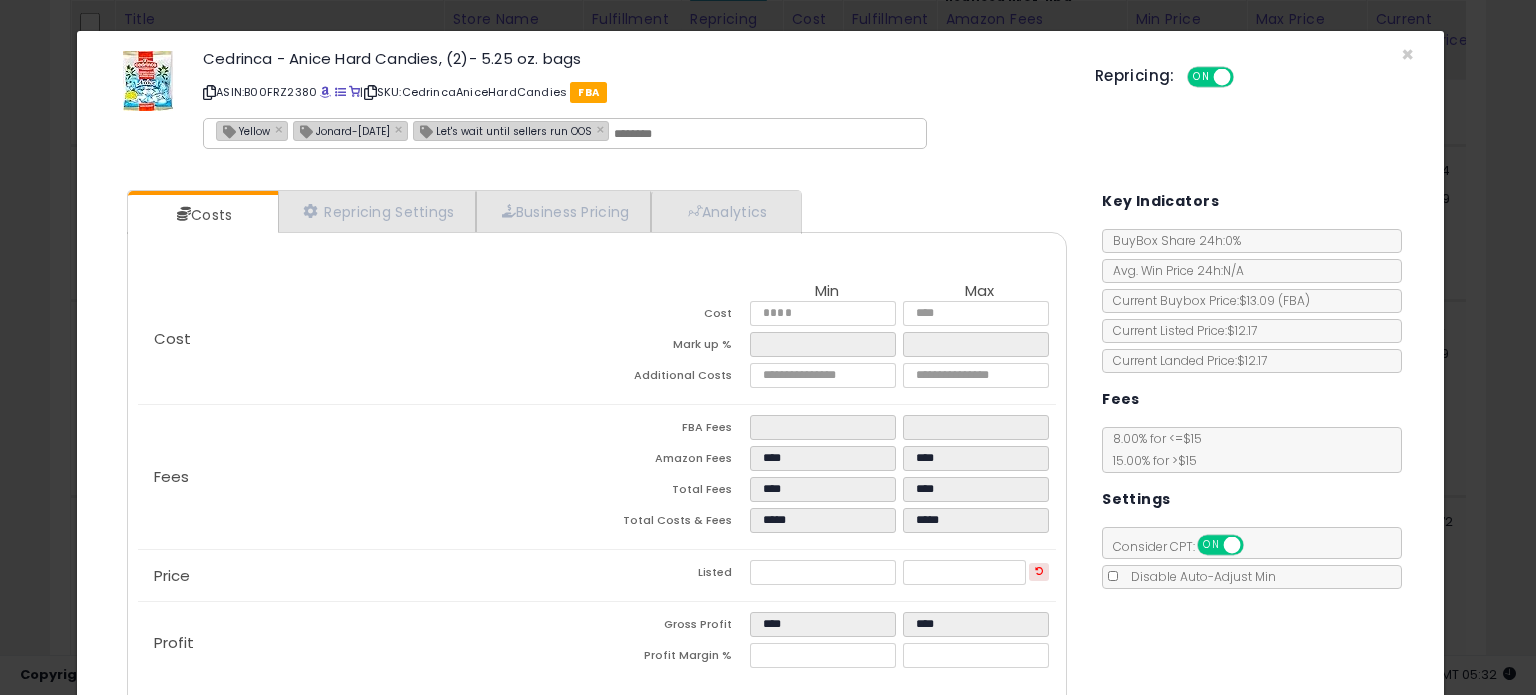 scroll, scrollTop: 2000, scrollLeft: 0, axis: vertical 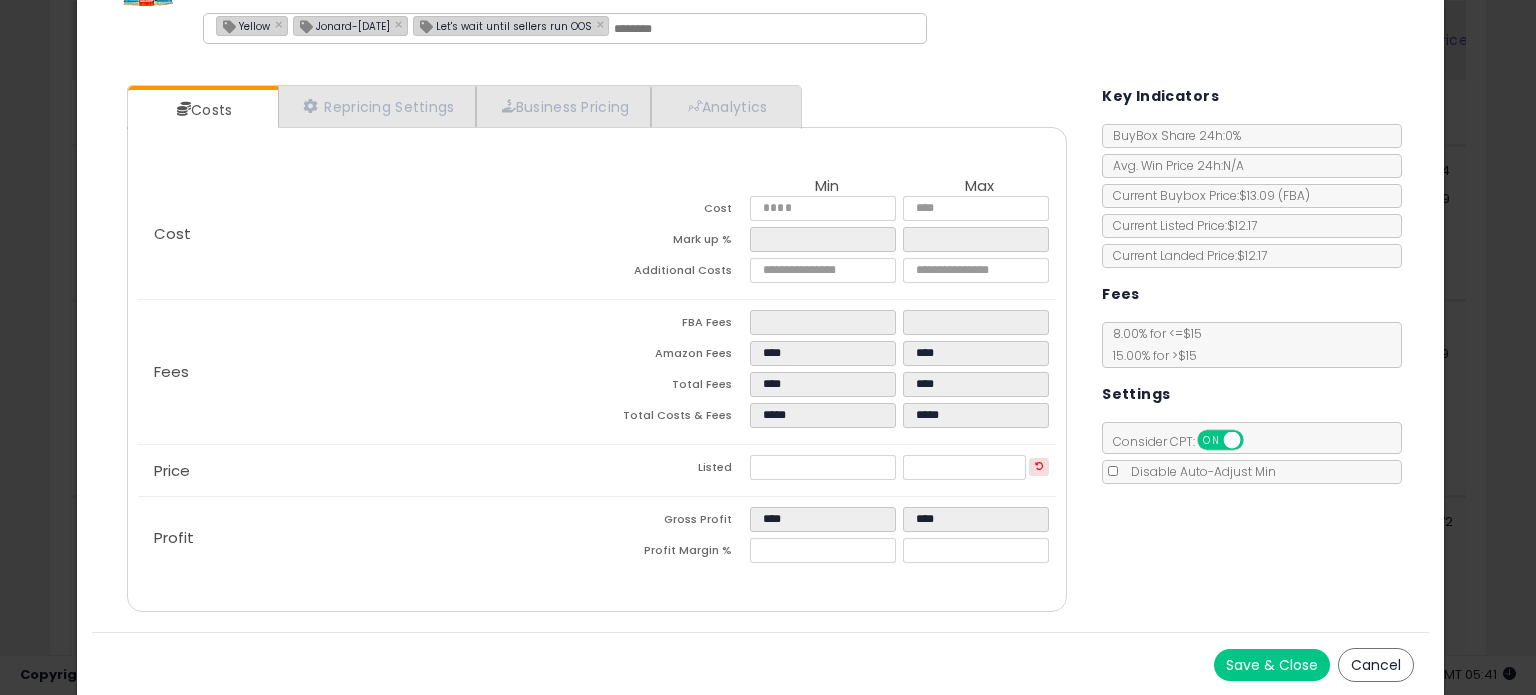 click on "Jonard-[DATE]" at bounding box center [342, 25] 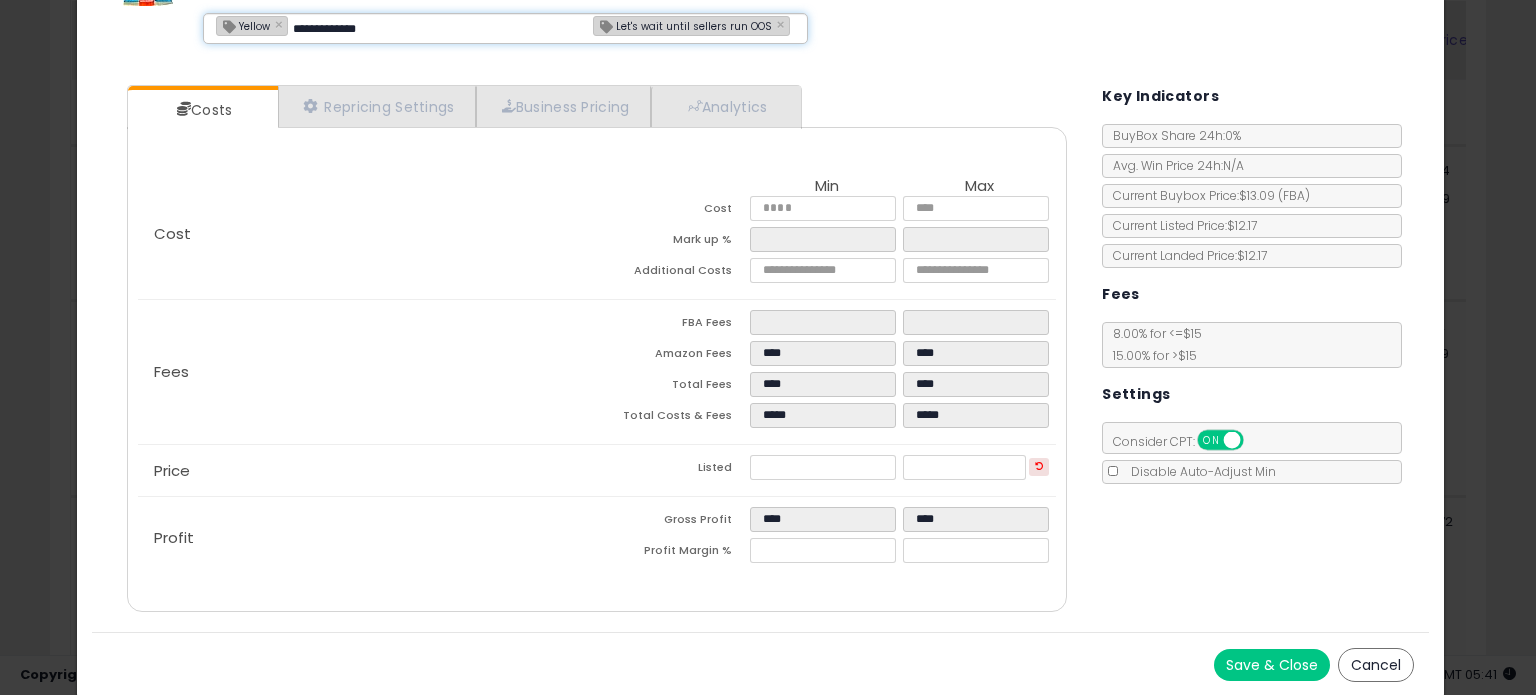 type on "**********" 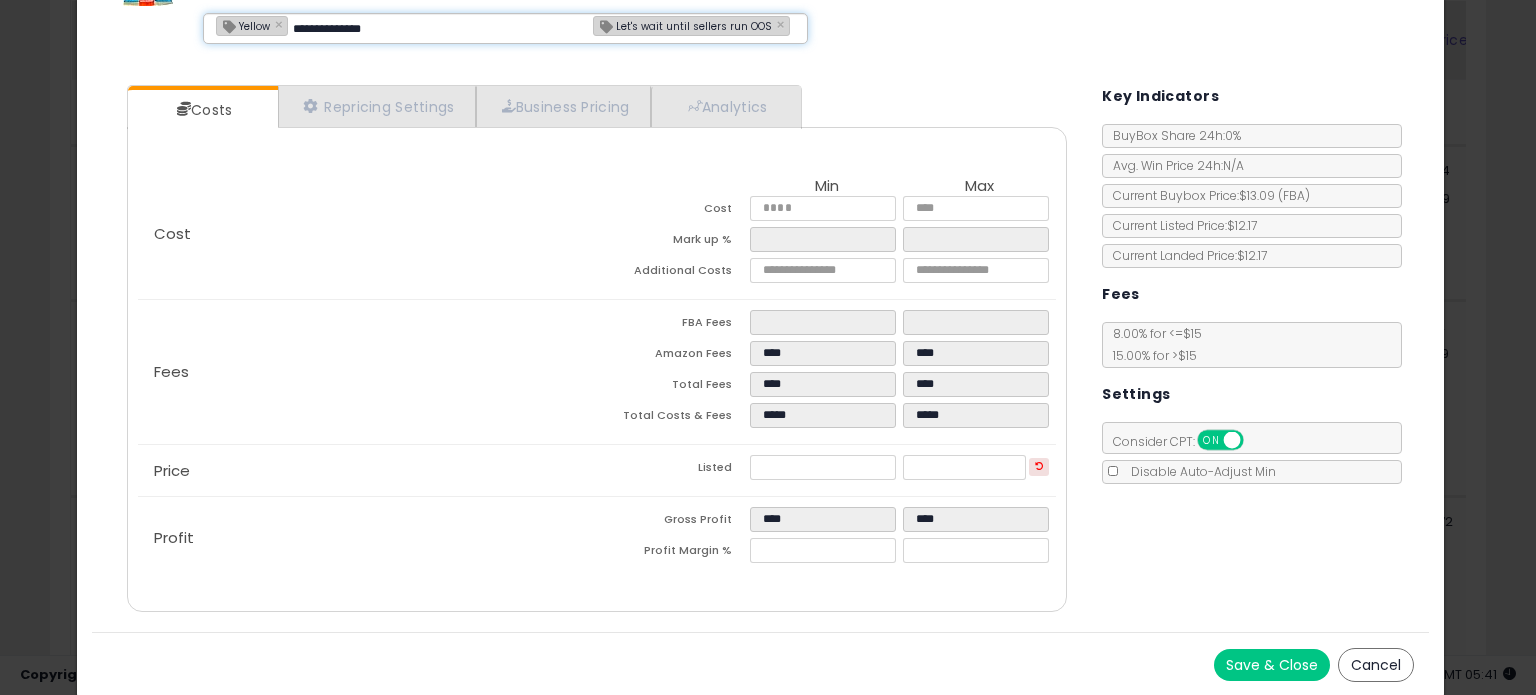 type 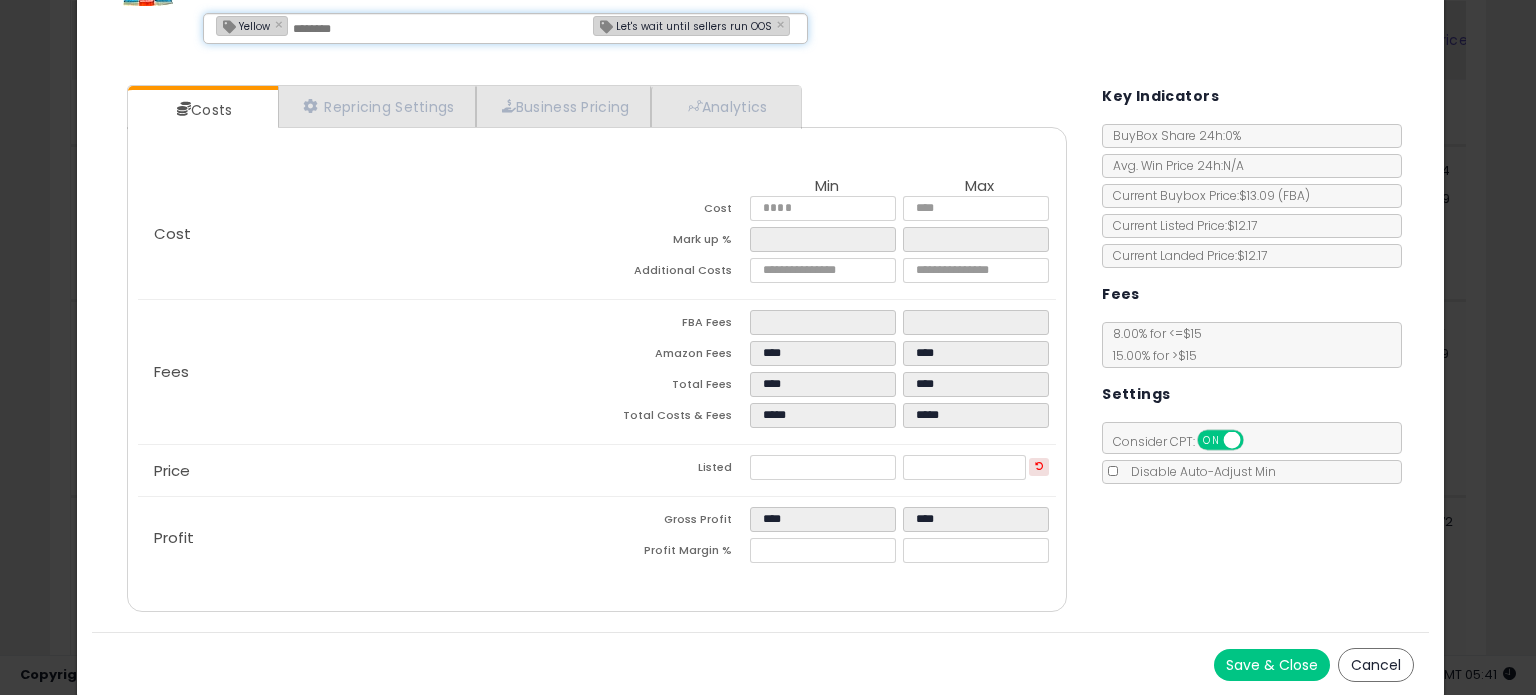 type on "**********" 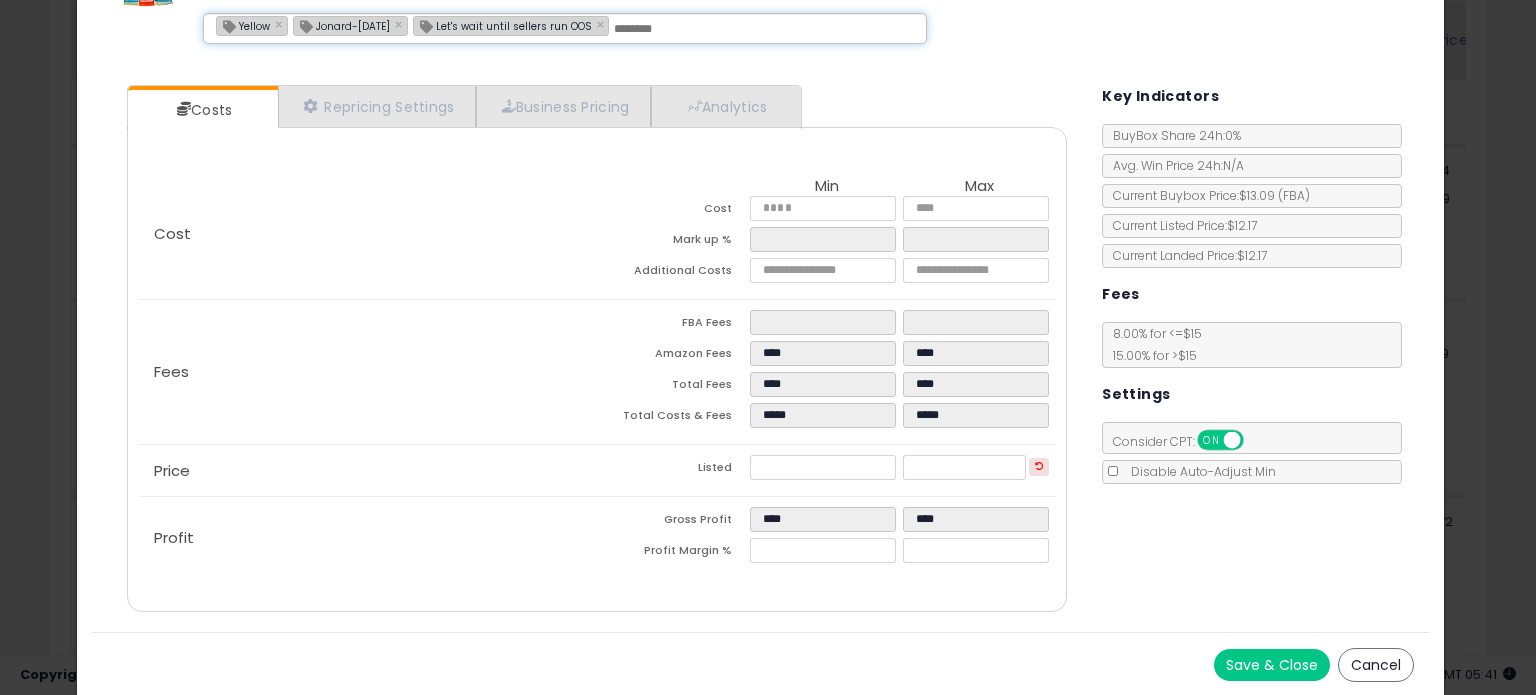 scroll, scrollTop: 0, scrollLeft: 0, axis: both 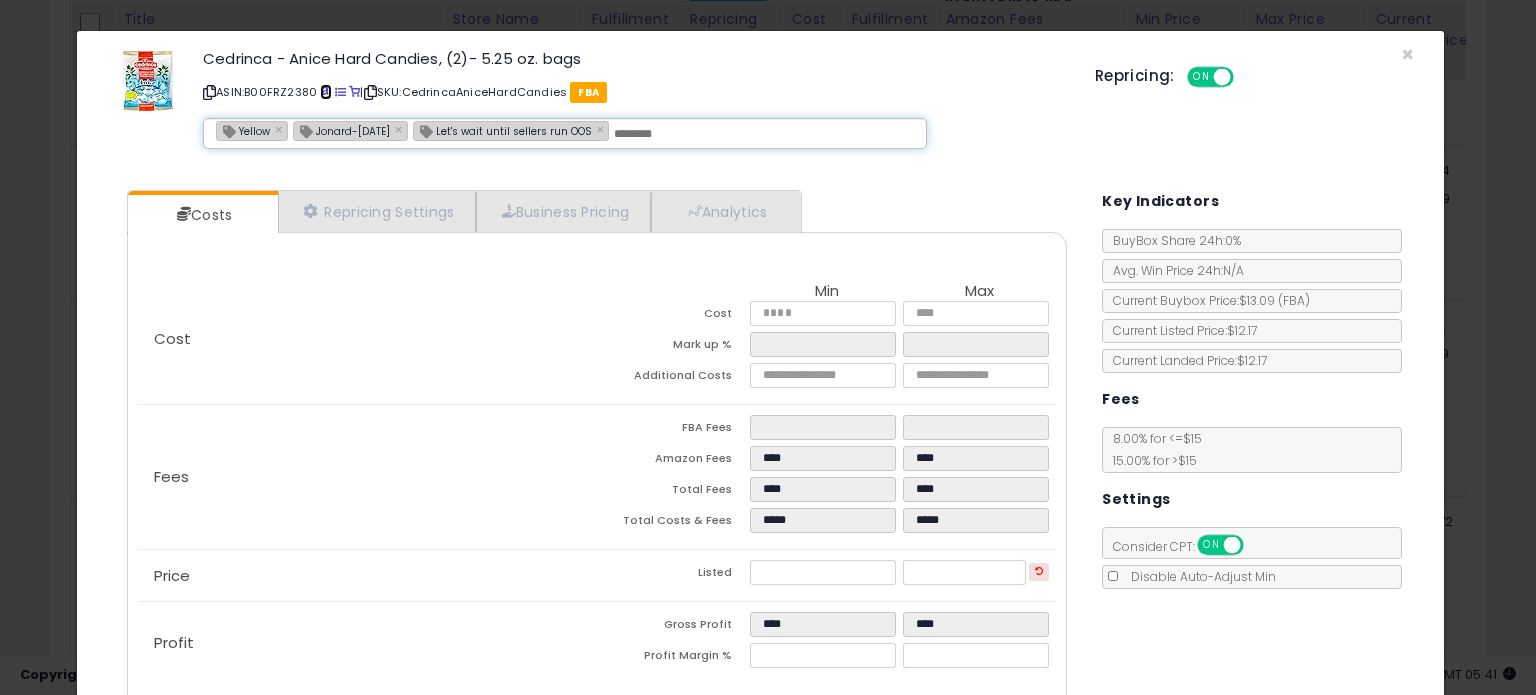 click at bounding box center [325, 92] 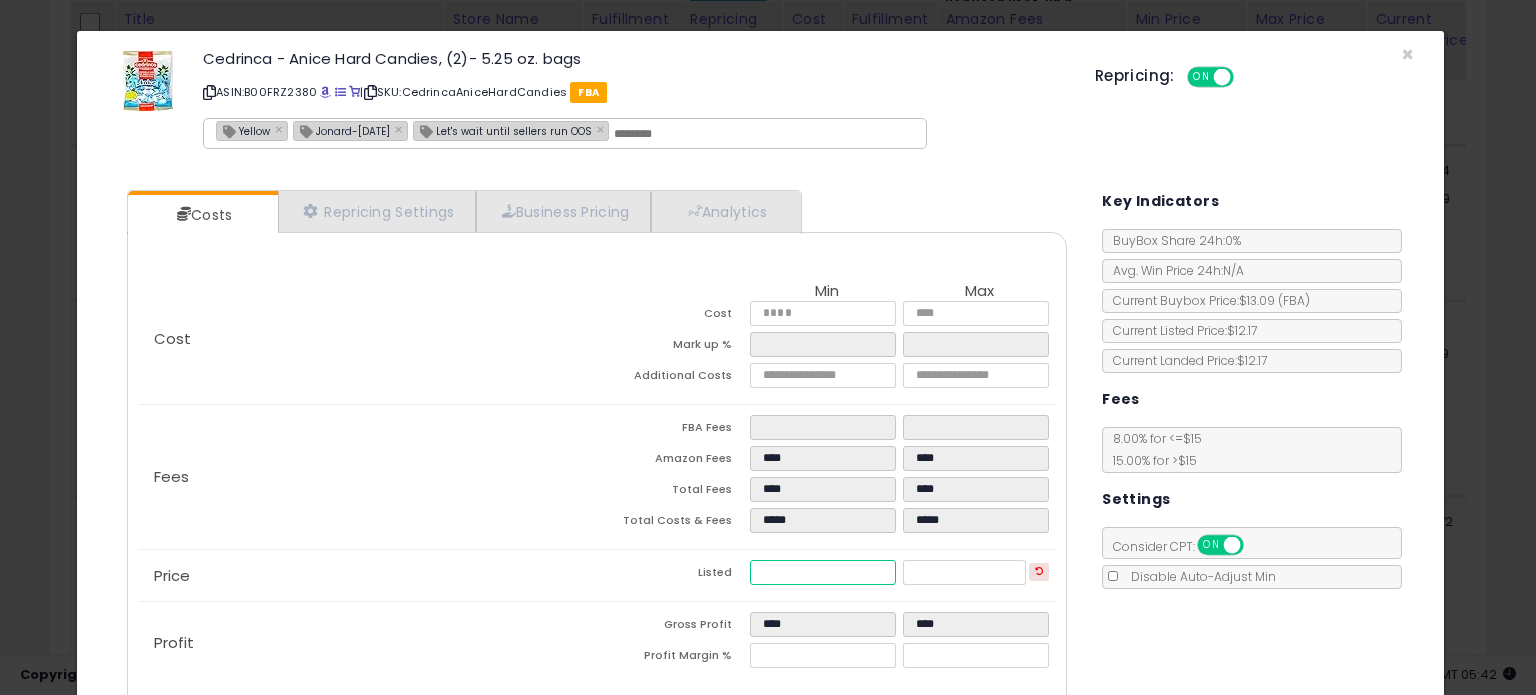 click on "*****" at bounding box center (822, 572) 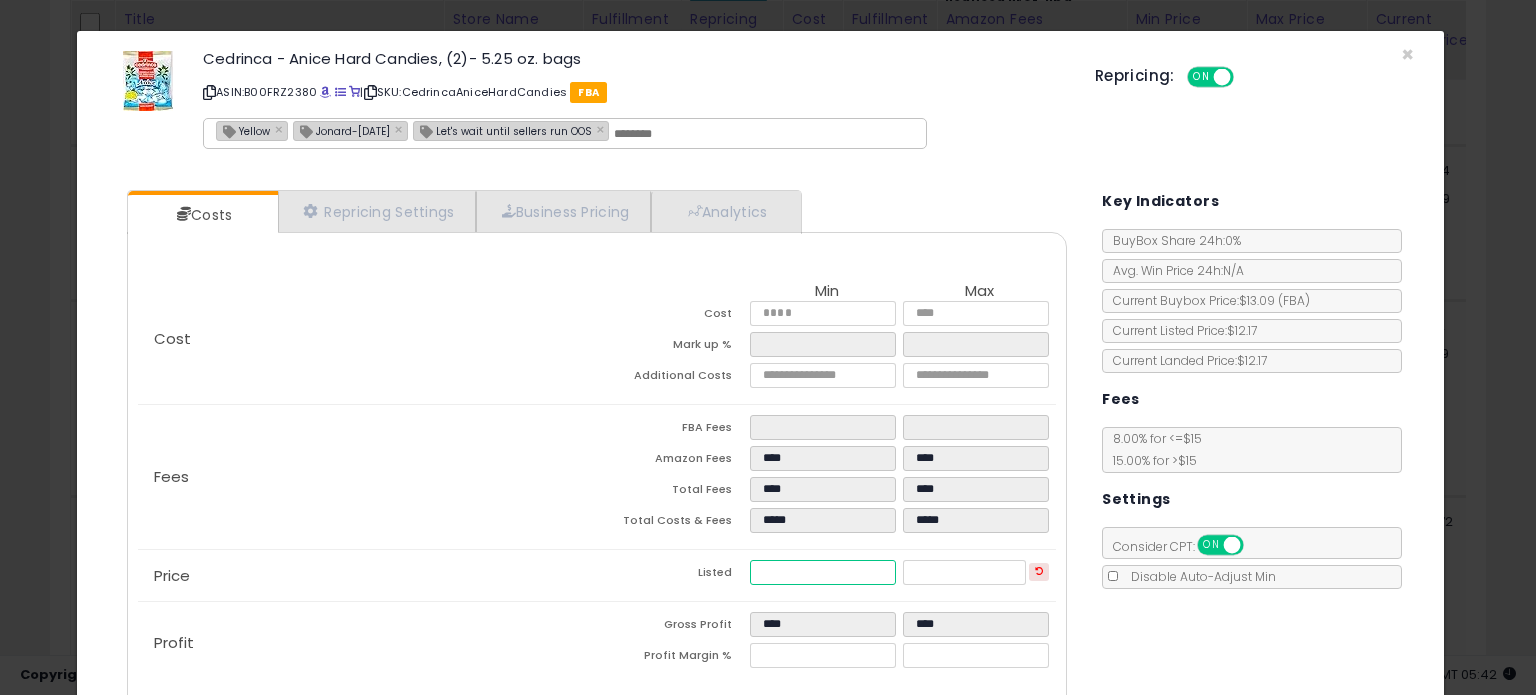scroll, scrollTop: 105, scrollLeft: 0, axis: vertical 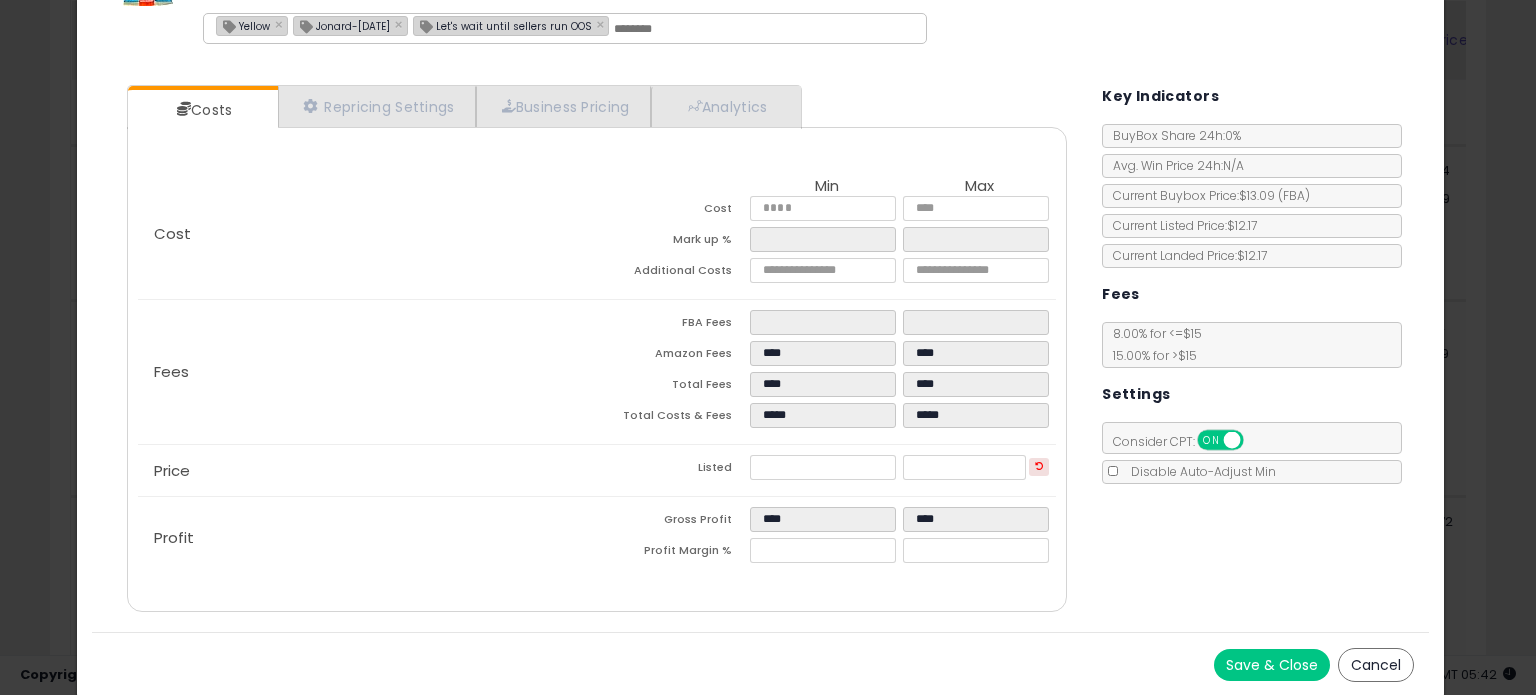 click on "Save & Close" at bounding box center [1272, 665] 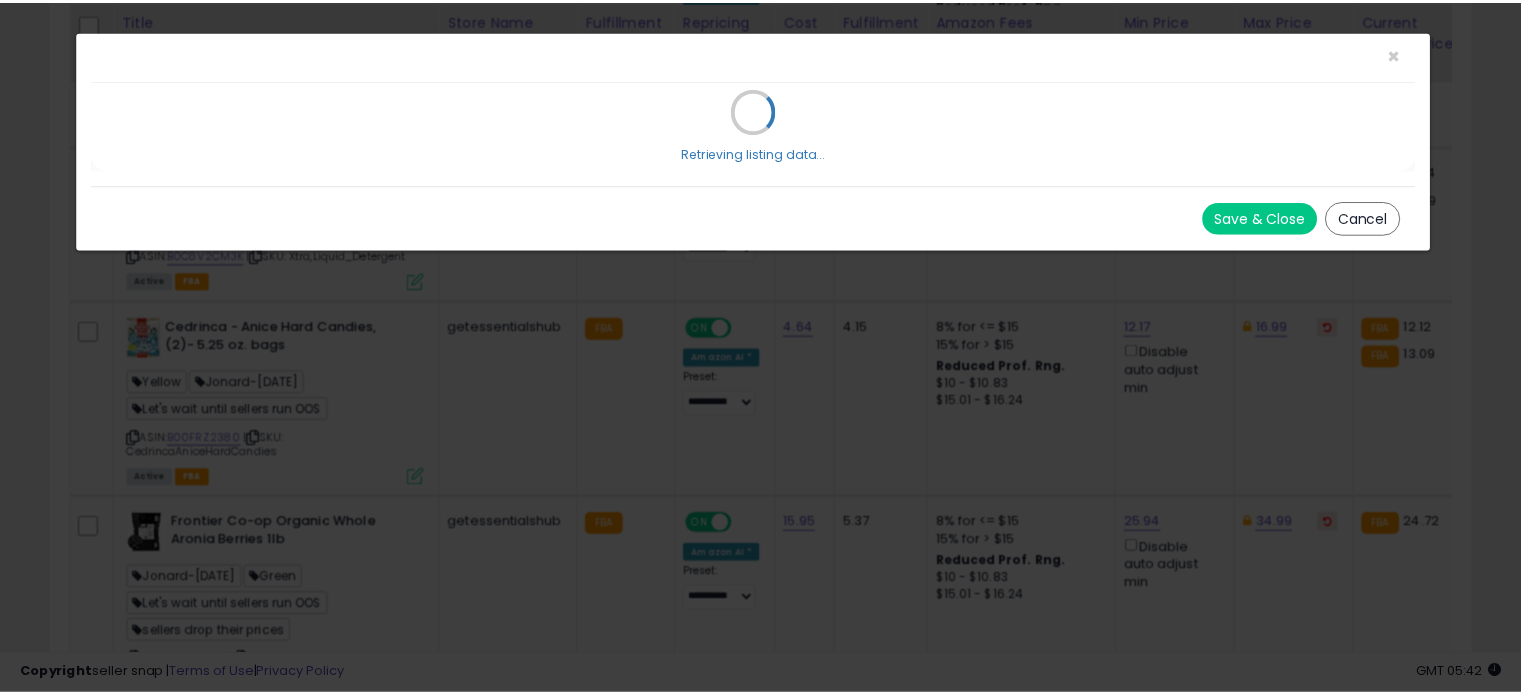 scroll, scrollTop: 0, scrollLeft: 0, axis: both 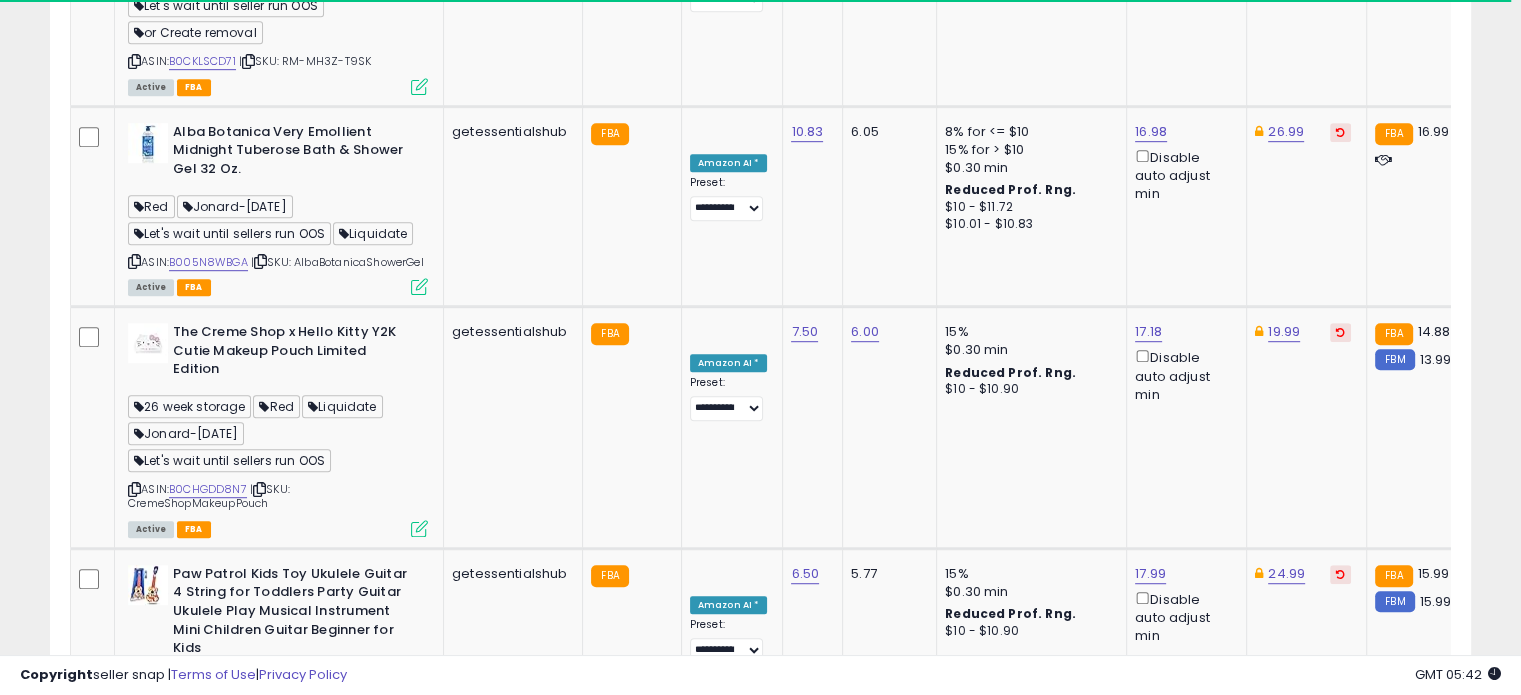 click at bounding box center (170, -295) 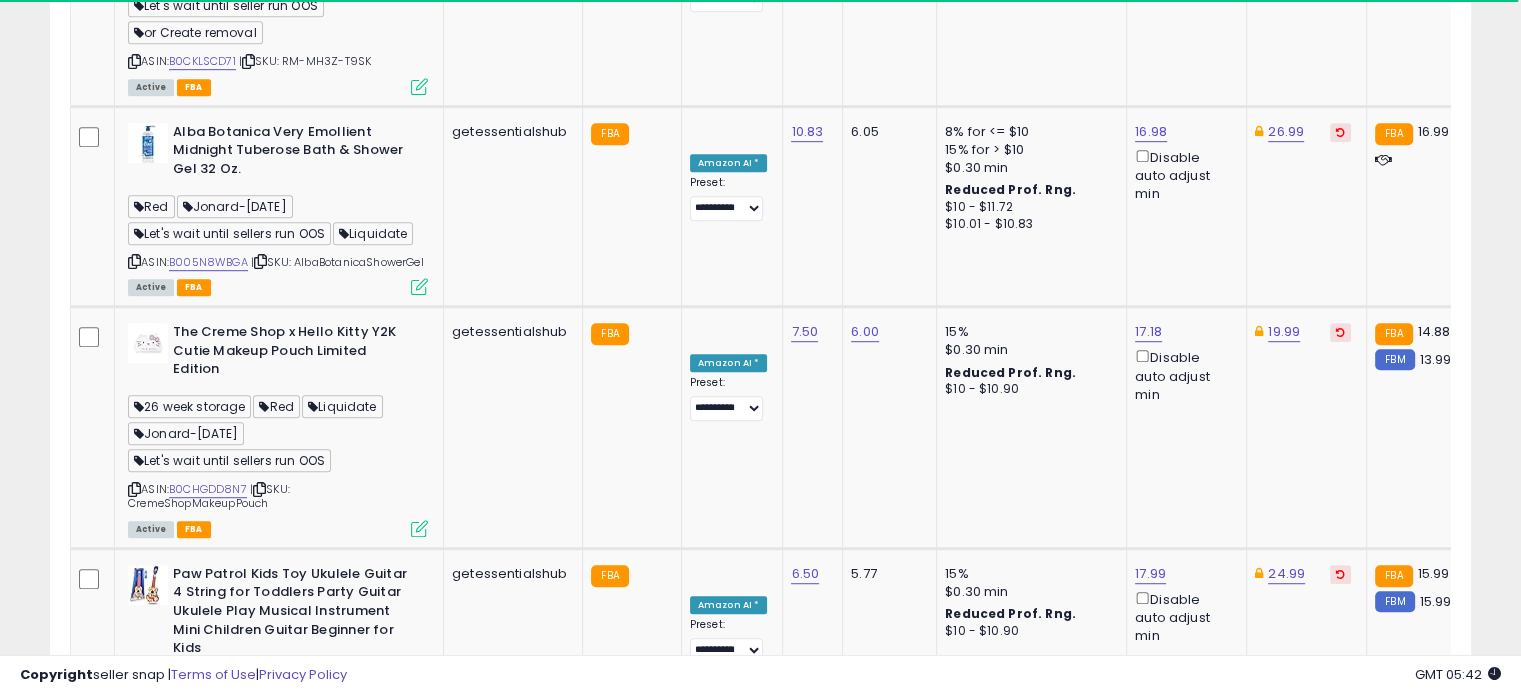 paste on "**********" 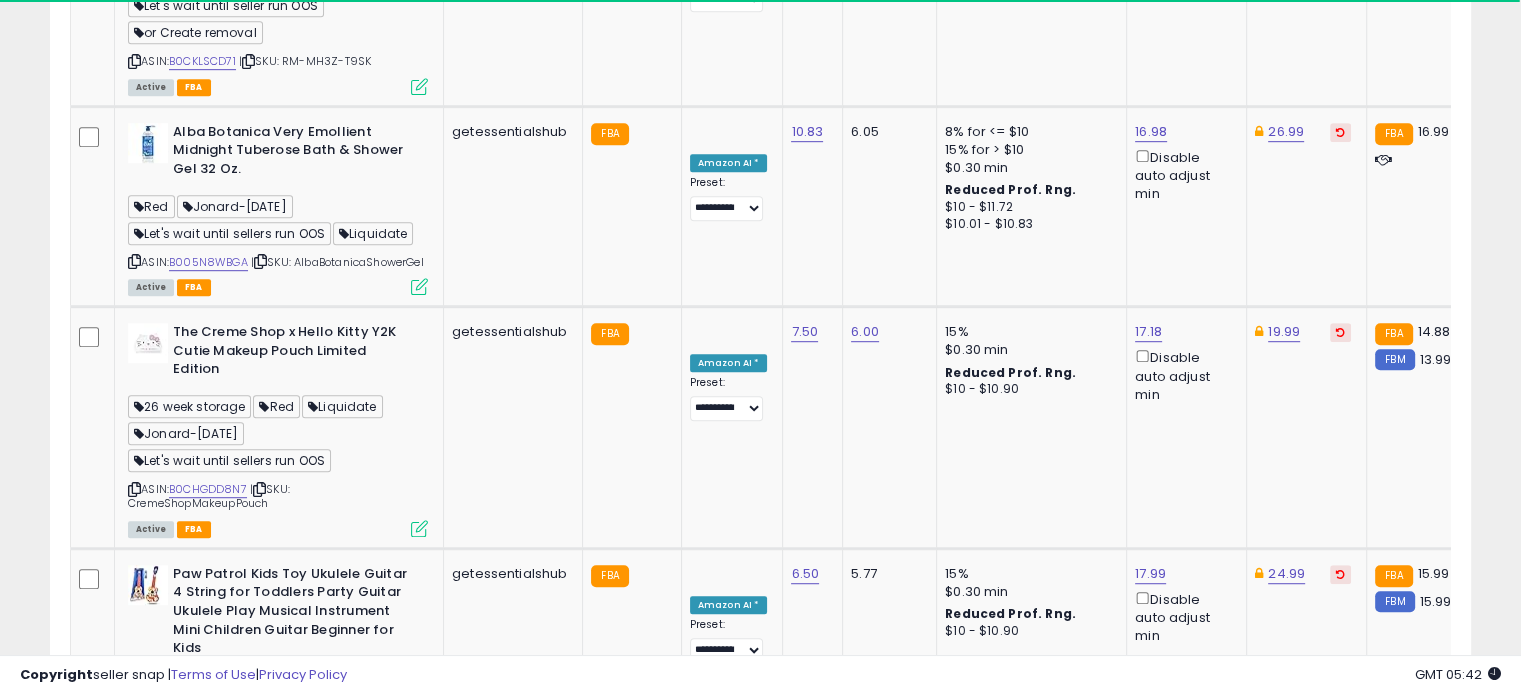click on "**********" at bounding box center (256, -295) 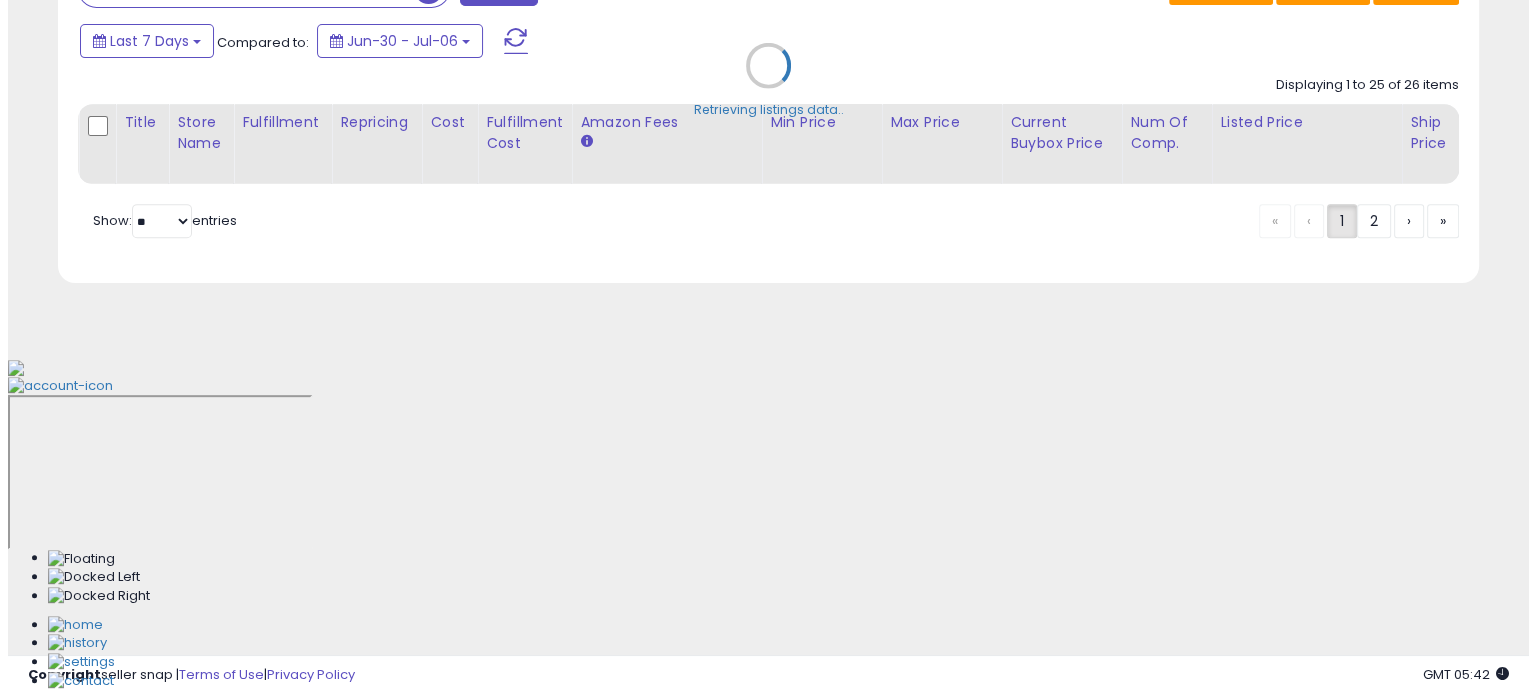scroll, scrollTop: 500, scrollLeft: 0, axis: vertical 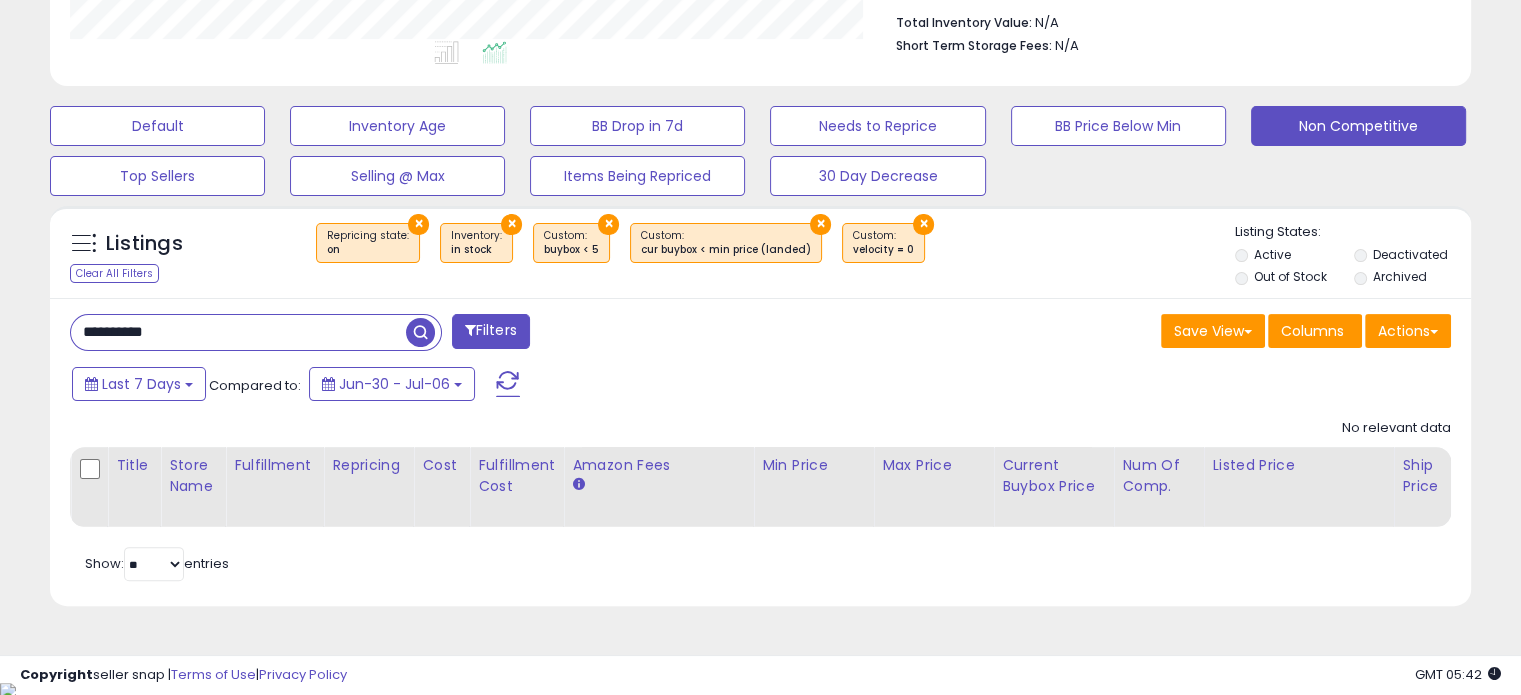 drag, startPoint x: 1363, startPoint y: 247, endPoint x: 1278, endPoint y: 292, distance: 96.17692 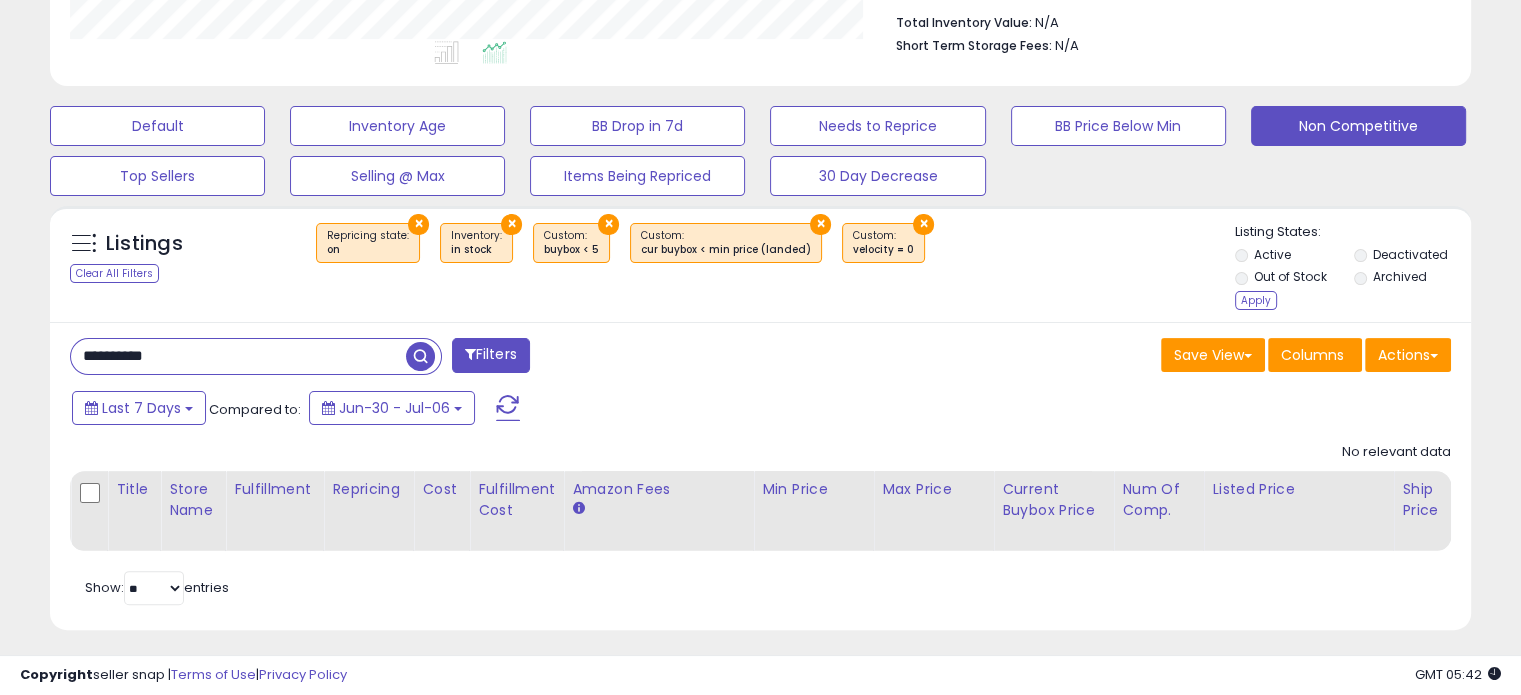 click on "Listing States:
Active
Deactivated
Out of Stock
Archived
Apply" at bounding box center (1353, 269) 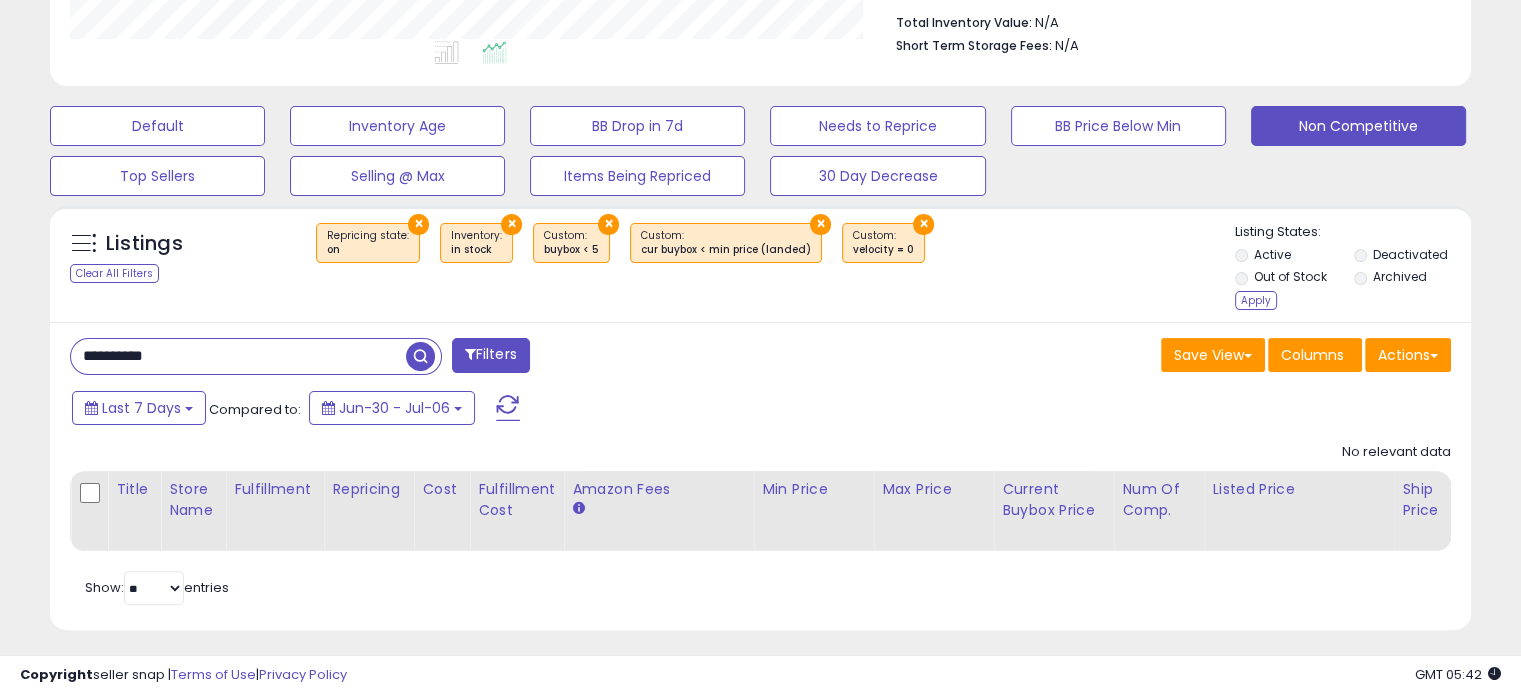 click on "Apply" at bounding box center (1256, 300) 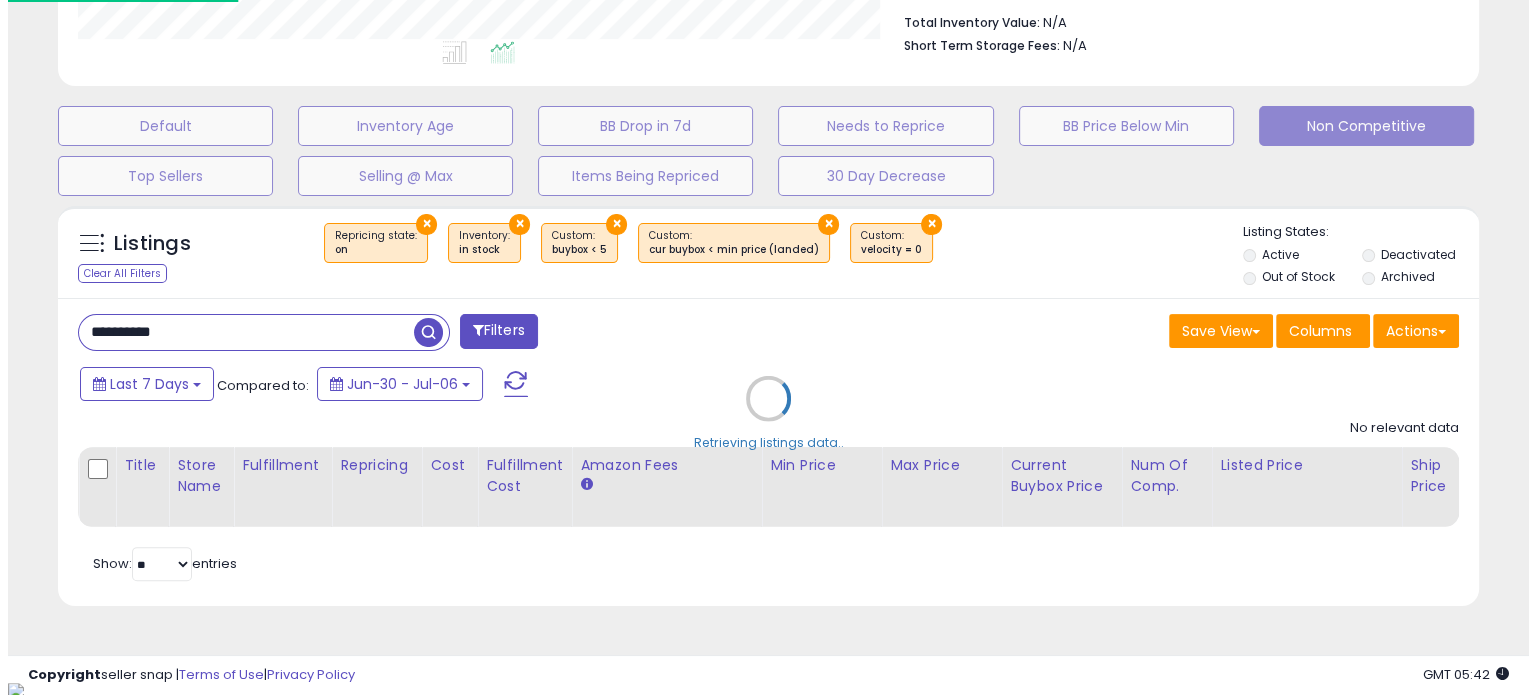 scroll, scrollTop: 999589, scrollLeft: 999168, axis: both 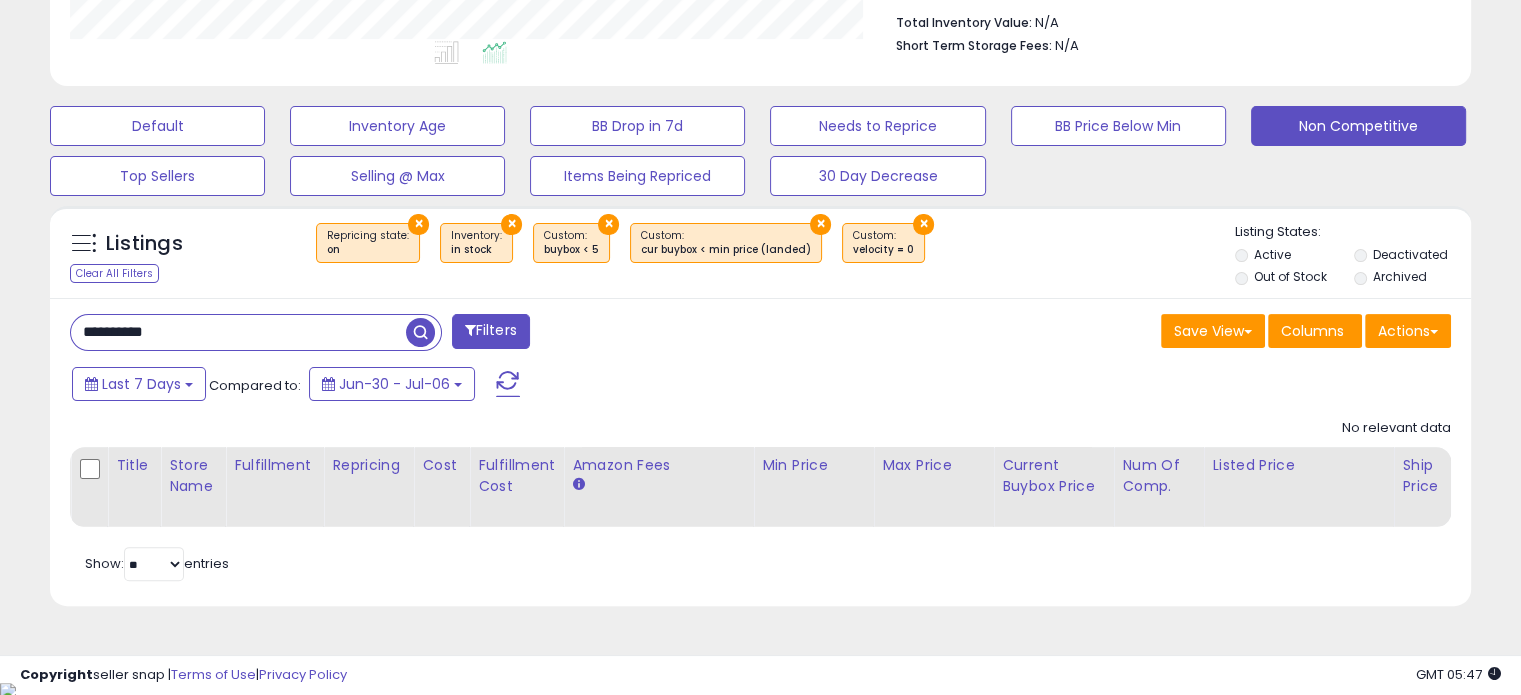 click on "**********" at bounding box center [238, 332] 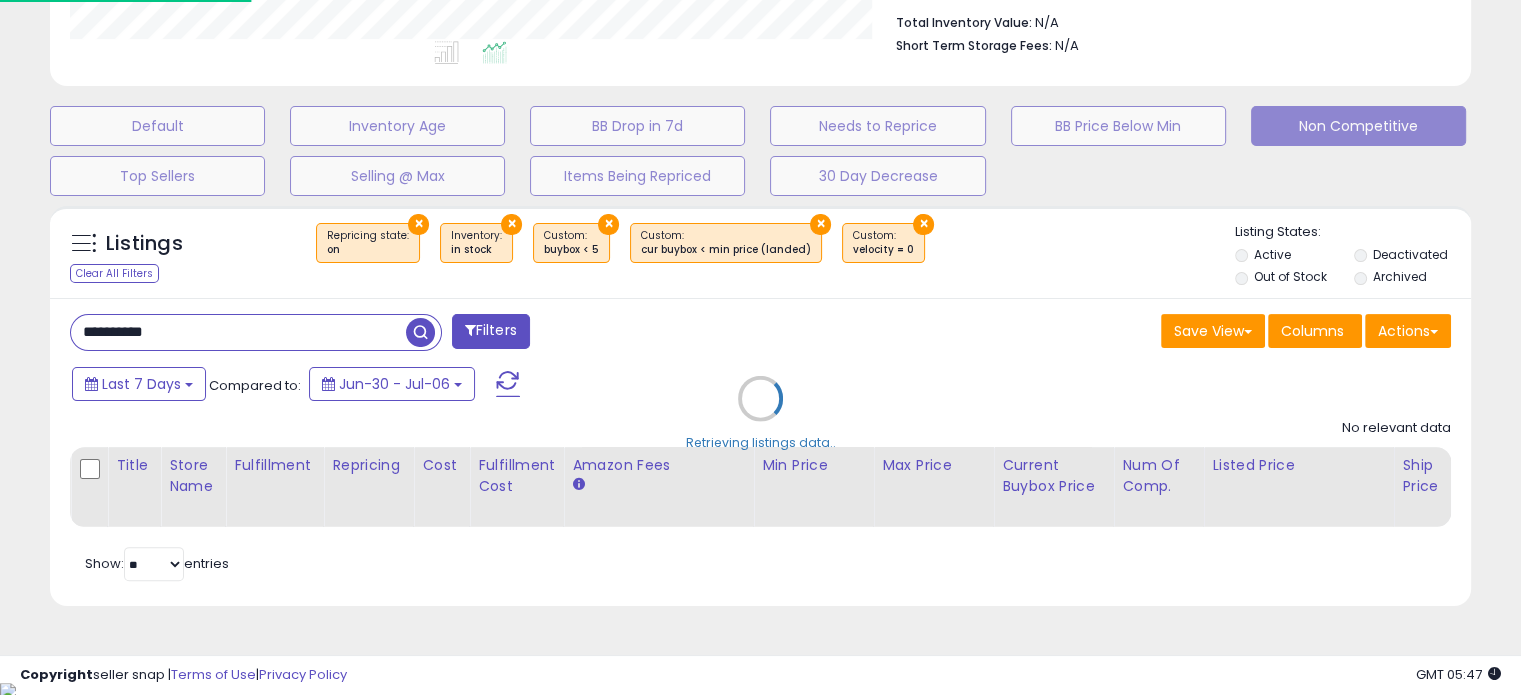 scroll, scrollTop: 999589, scrollLeft: 999168, axis: both 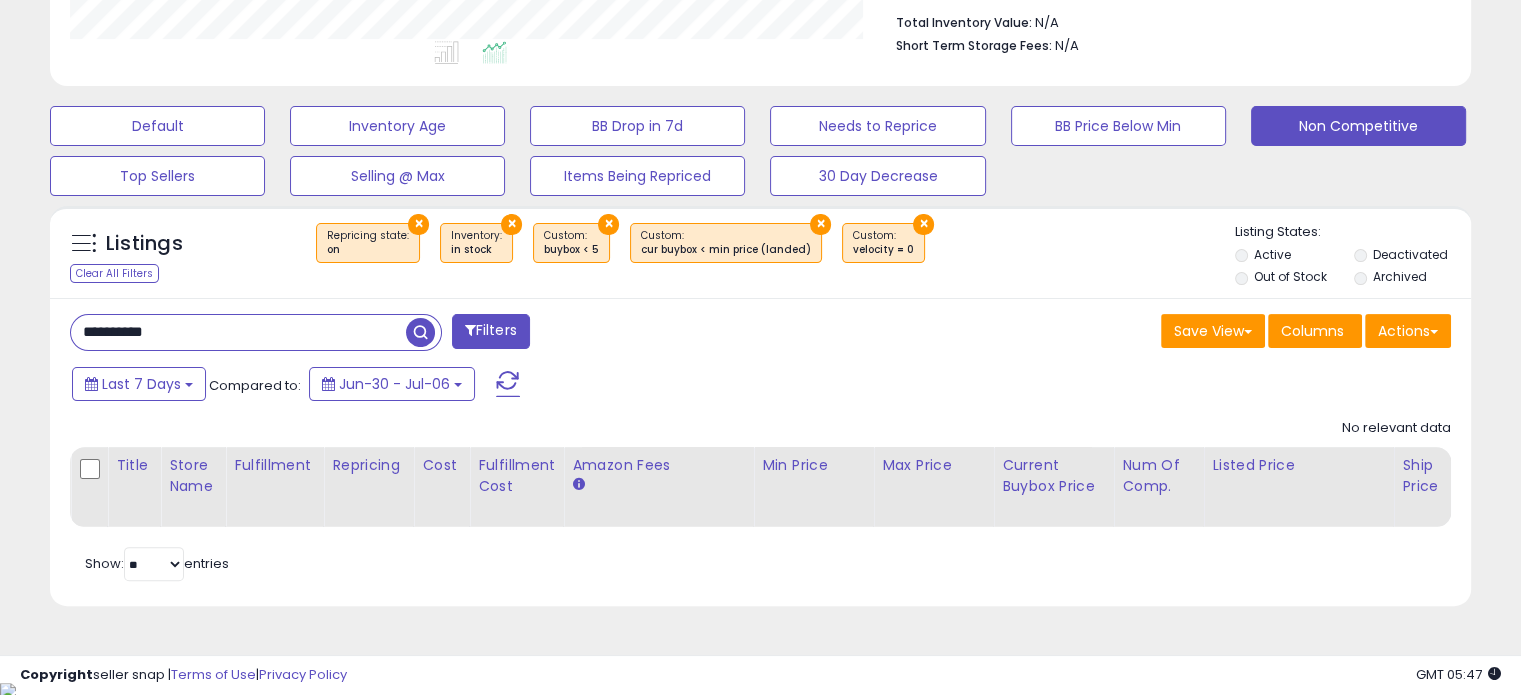 click on "Filters" at bounding box center [491, 331] 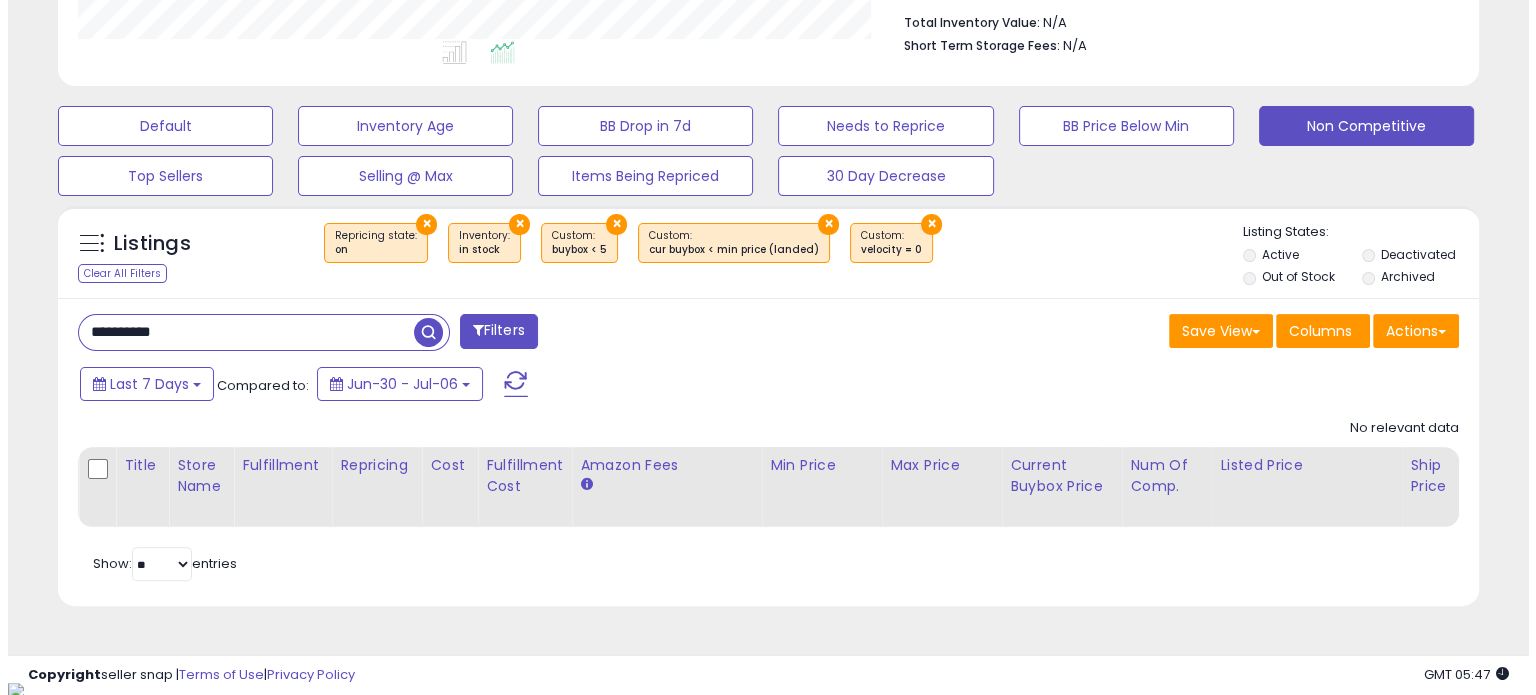 scroll, scrollTop: 999589, scrollLeft: 999168, axis: both 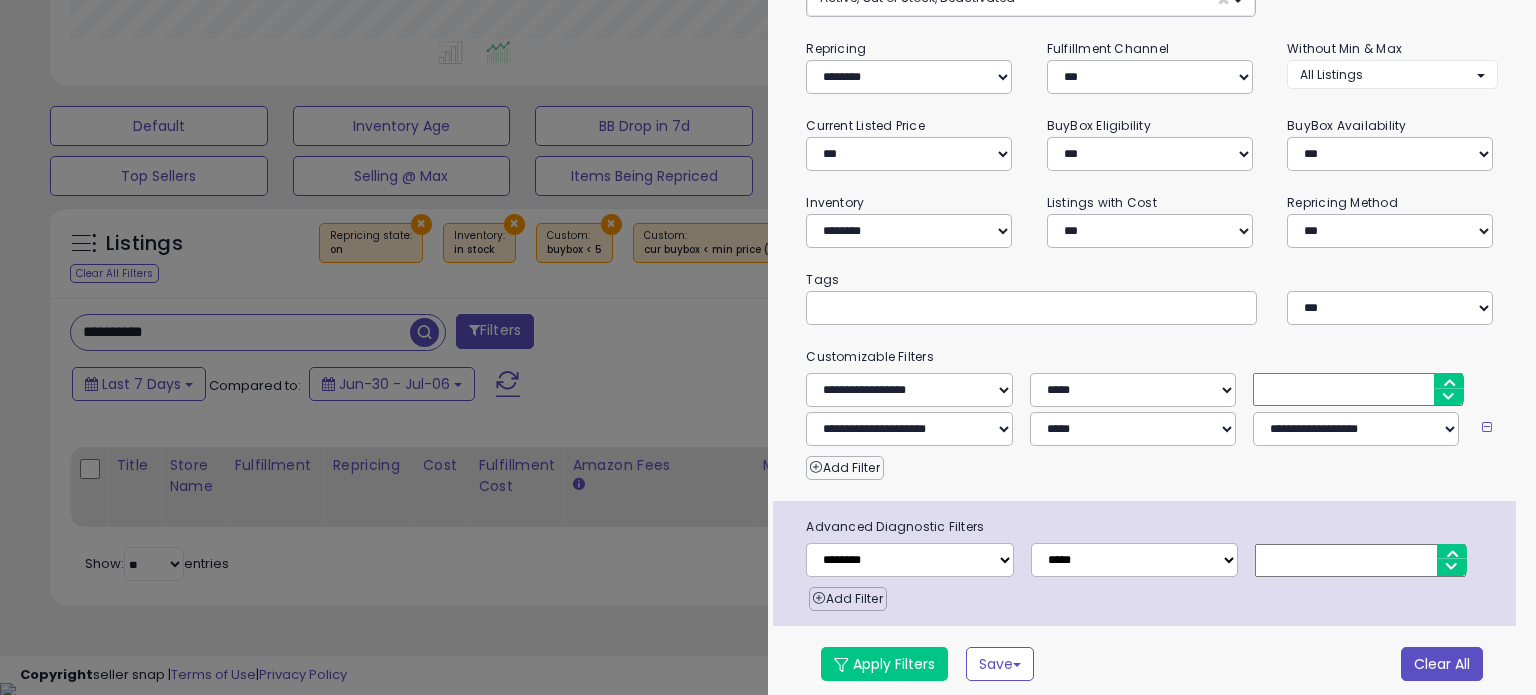 click on "Clear All" at bounding box center [1442, 664] 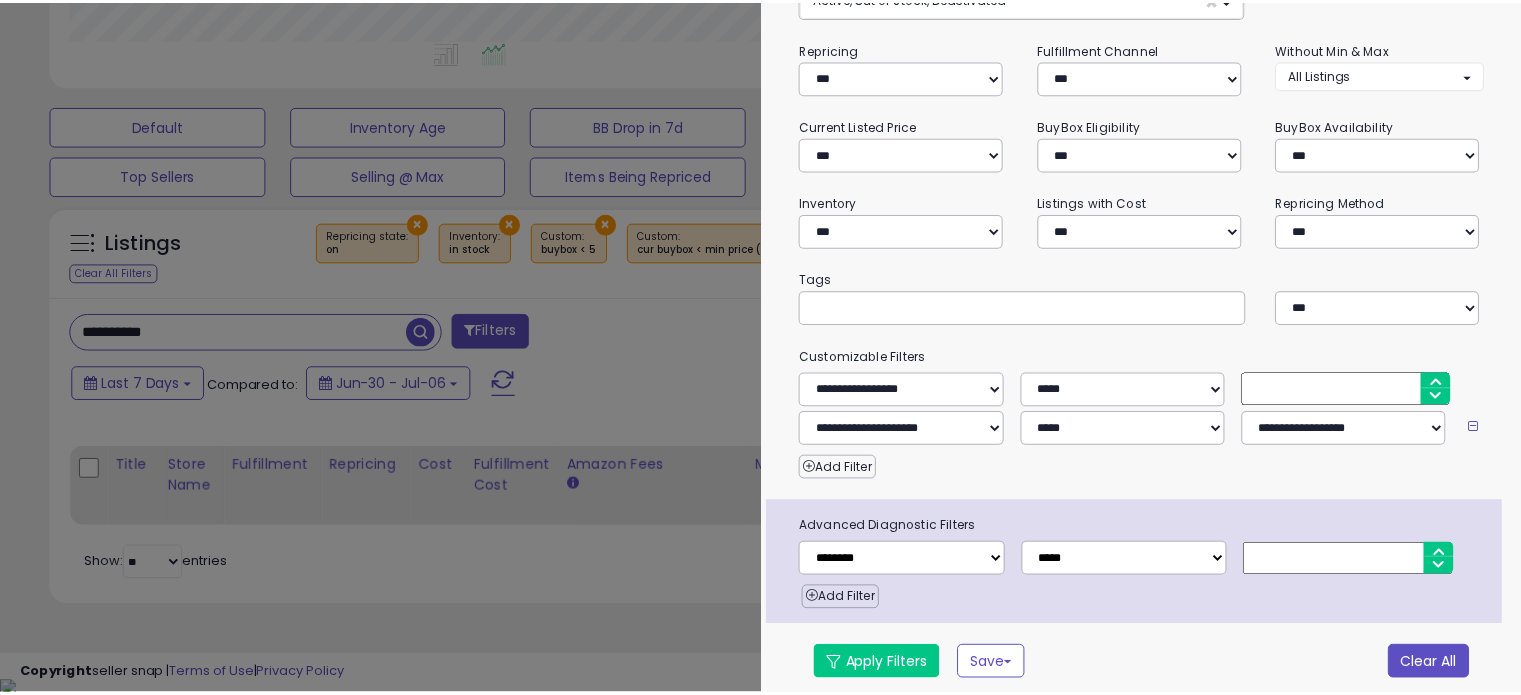 scroll, scrollTop: 154, scrollLeft: 0, axis: vertical 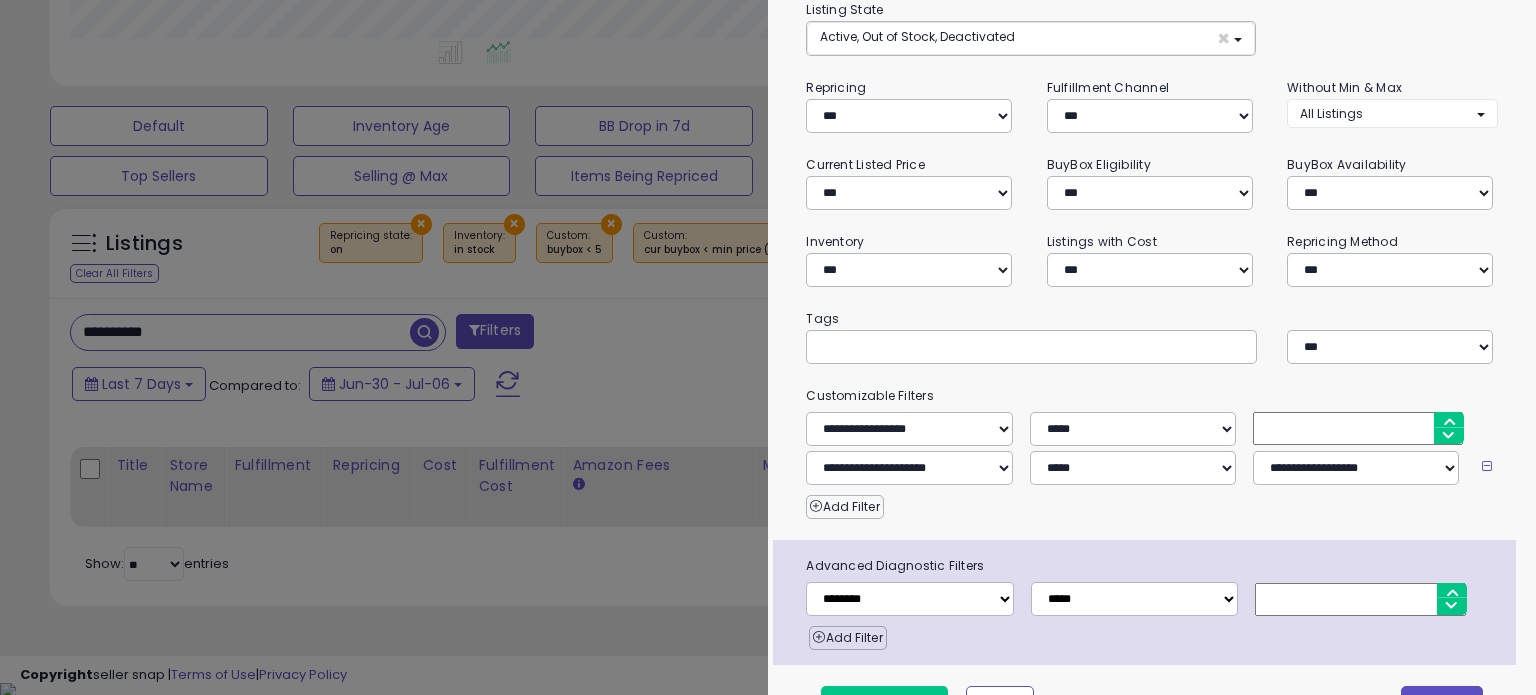 select on "*" 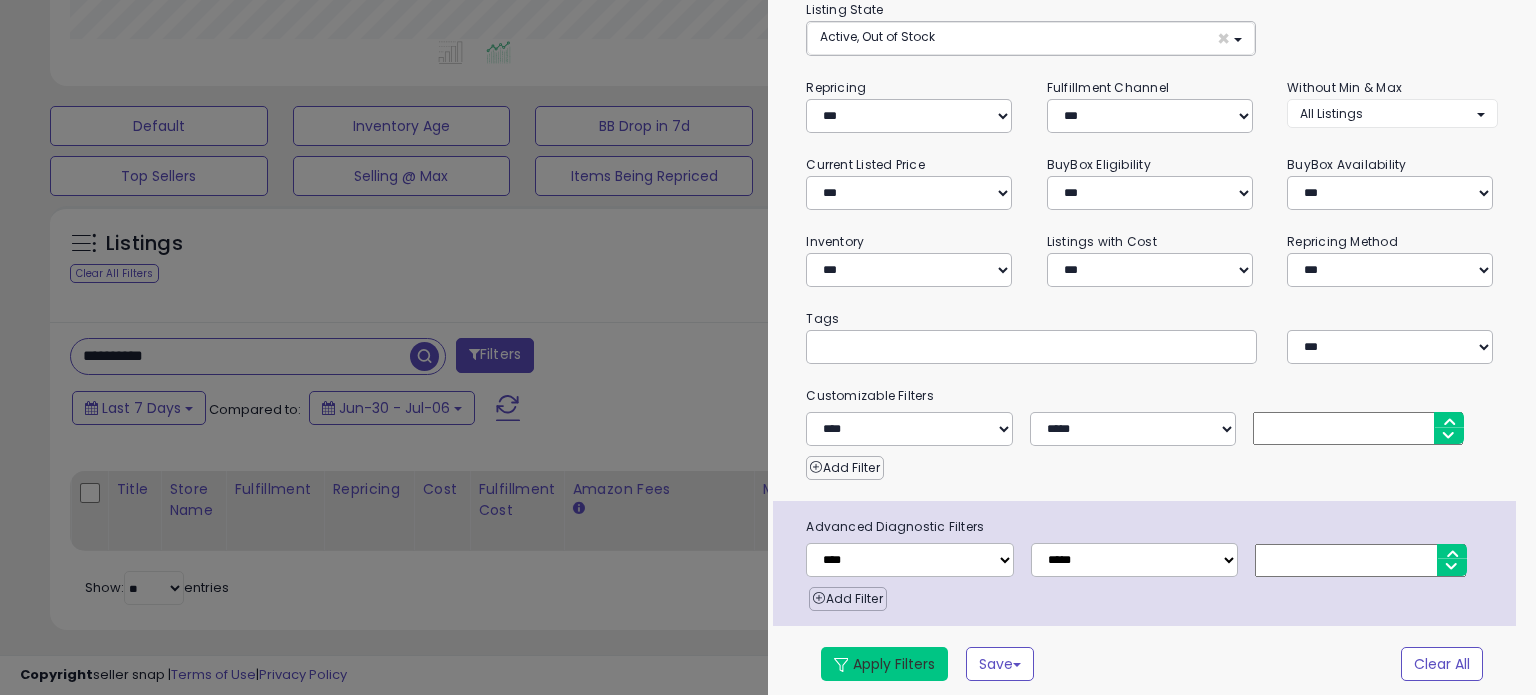click on "Apply Filters" at bounding box center (884, 664) 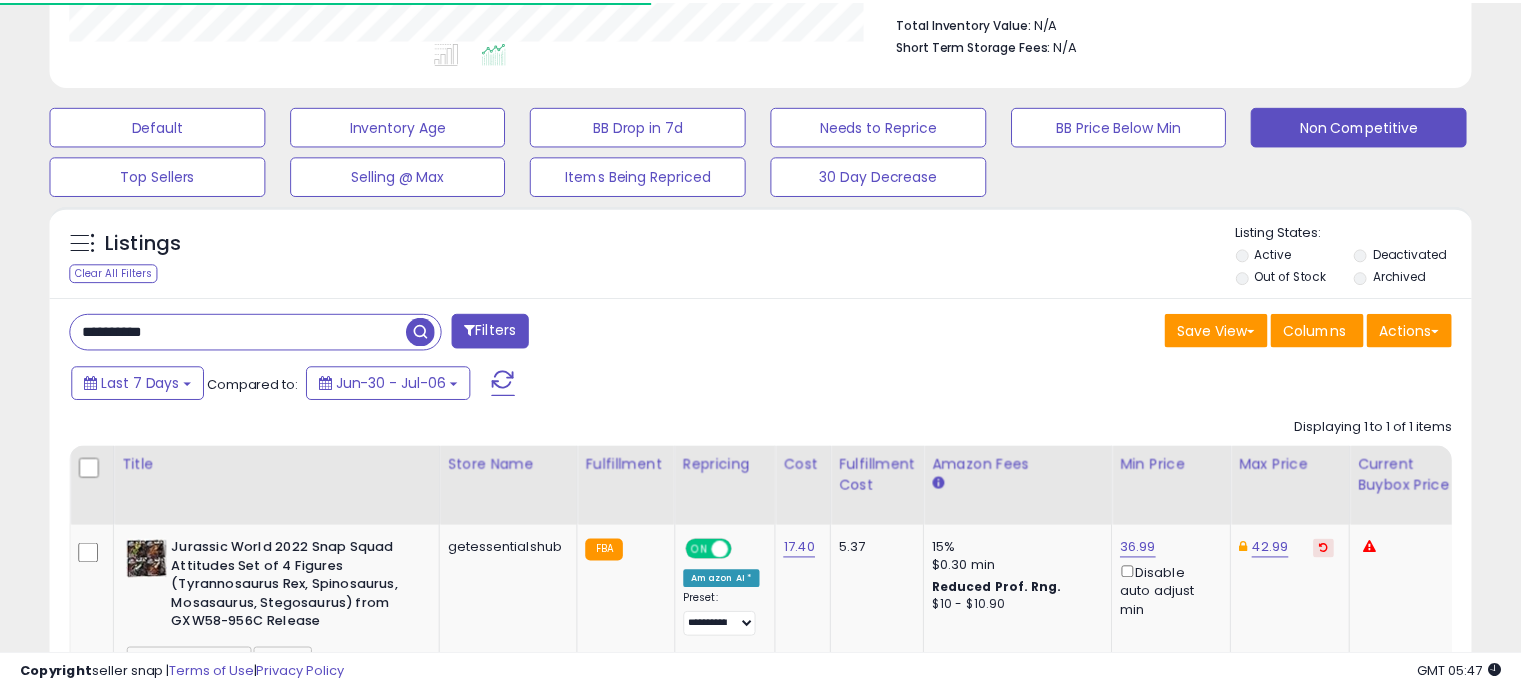 scroll, scrollTop: 409, scrollLeft: 822, axis: both 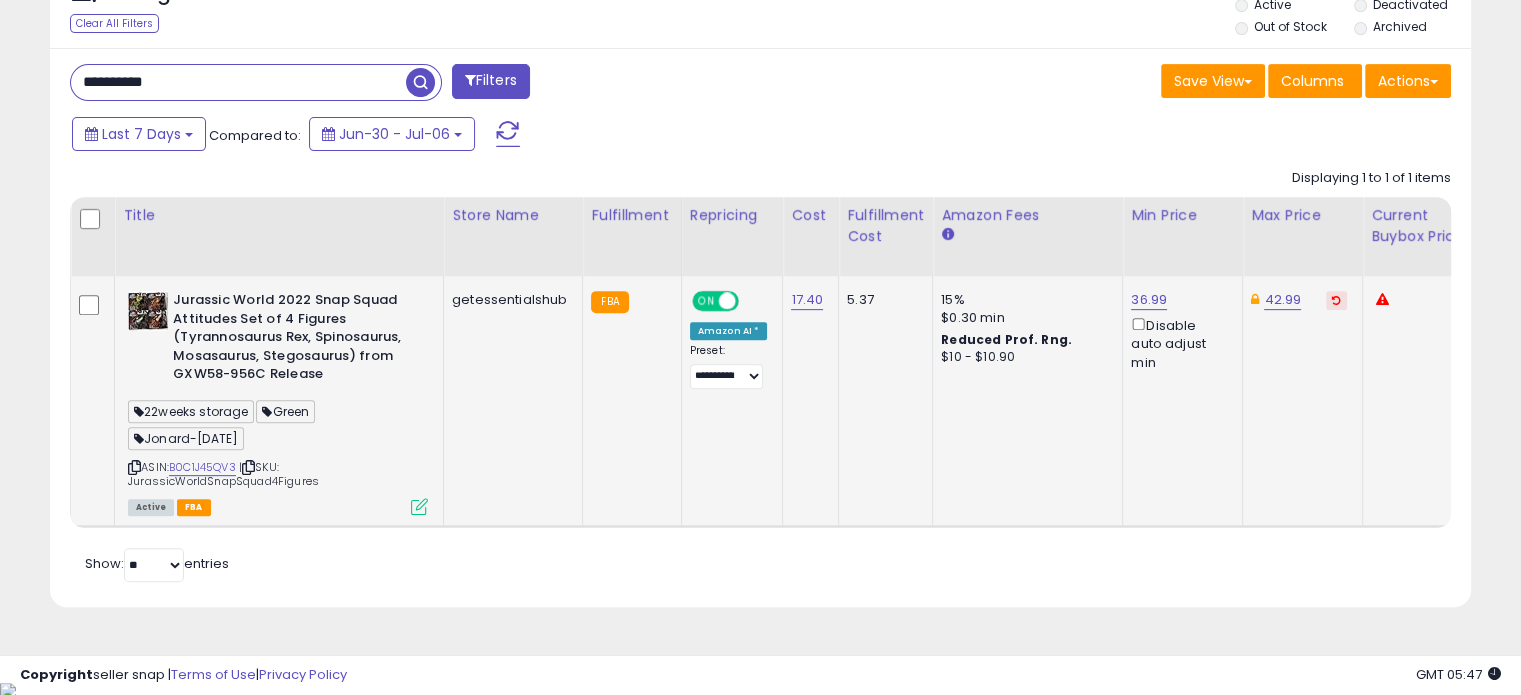 click at bounding box center [419, 506] 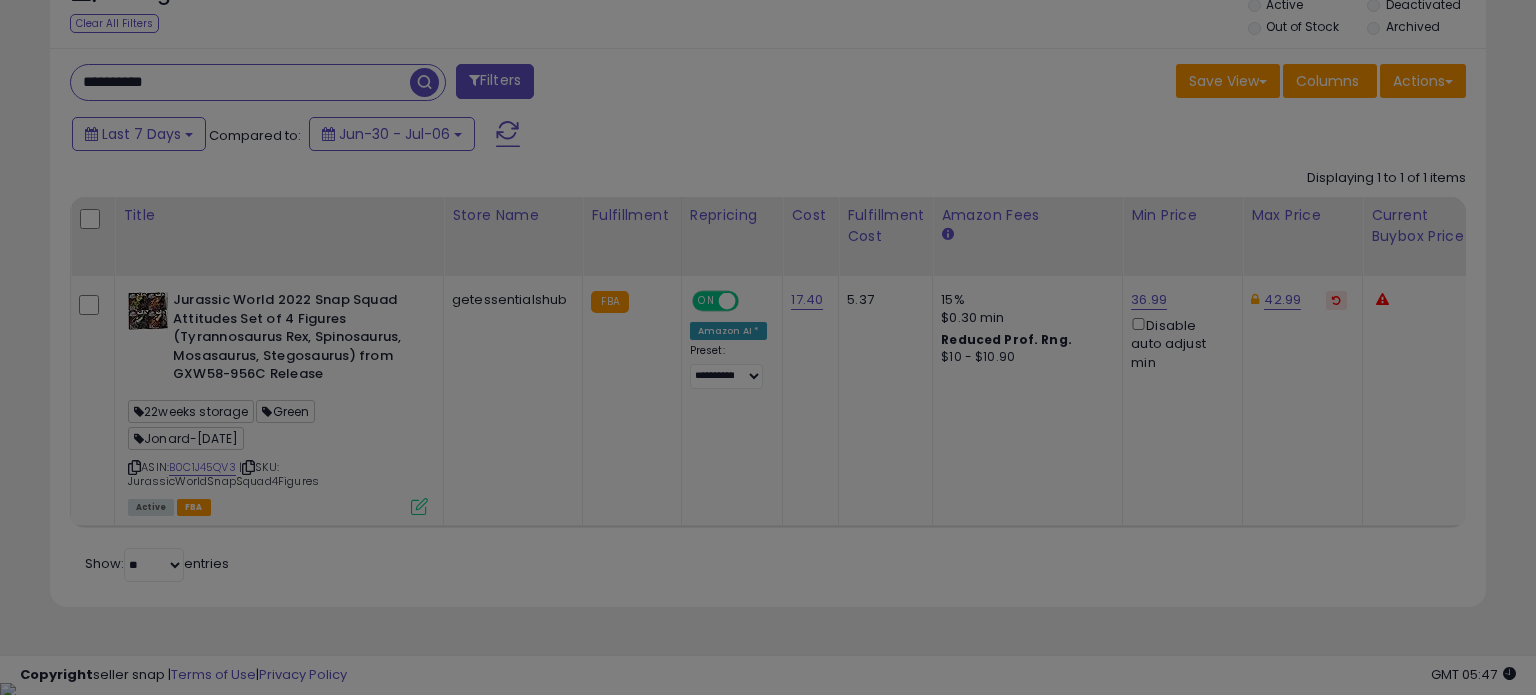scroll, scrollTop: 999589, scrollLeft: 999168, axis: both 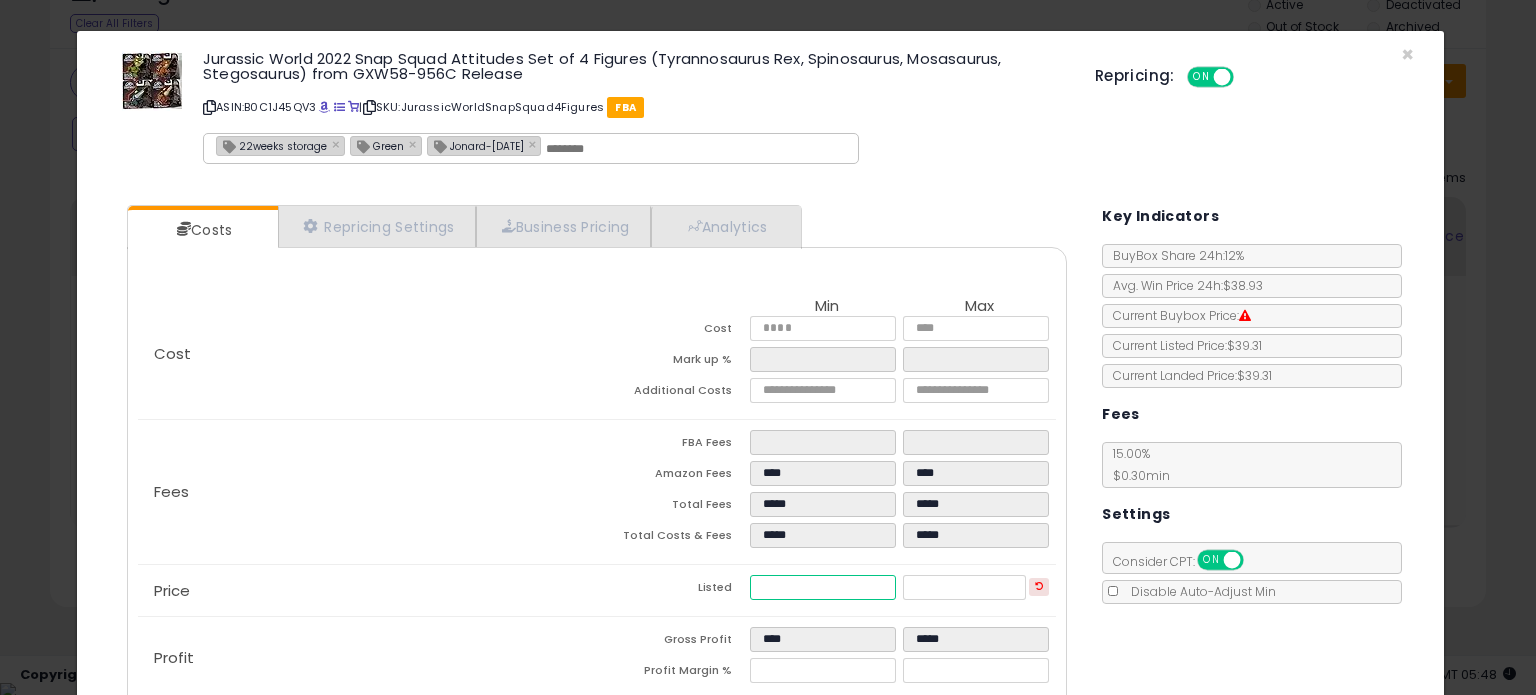 drag, startPoint x: 800, startPoint y: 587, endPoint x: 557, endPoint y: 612, distance: 244.28262 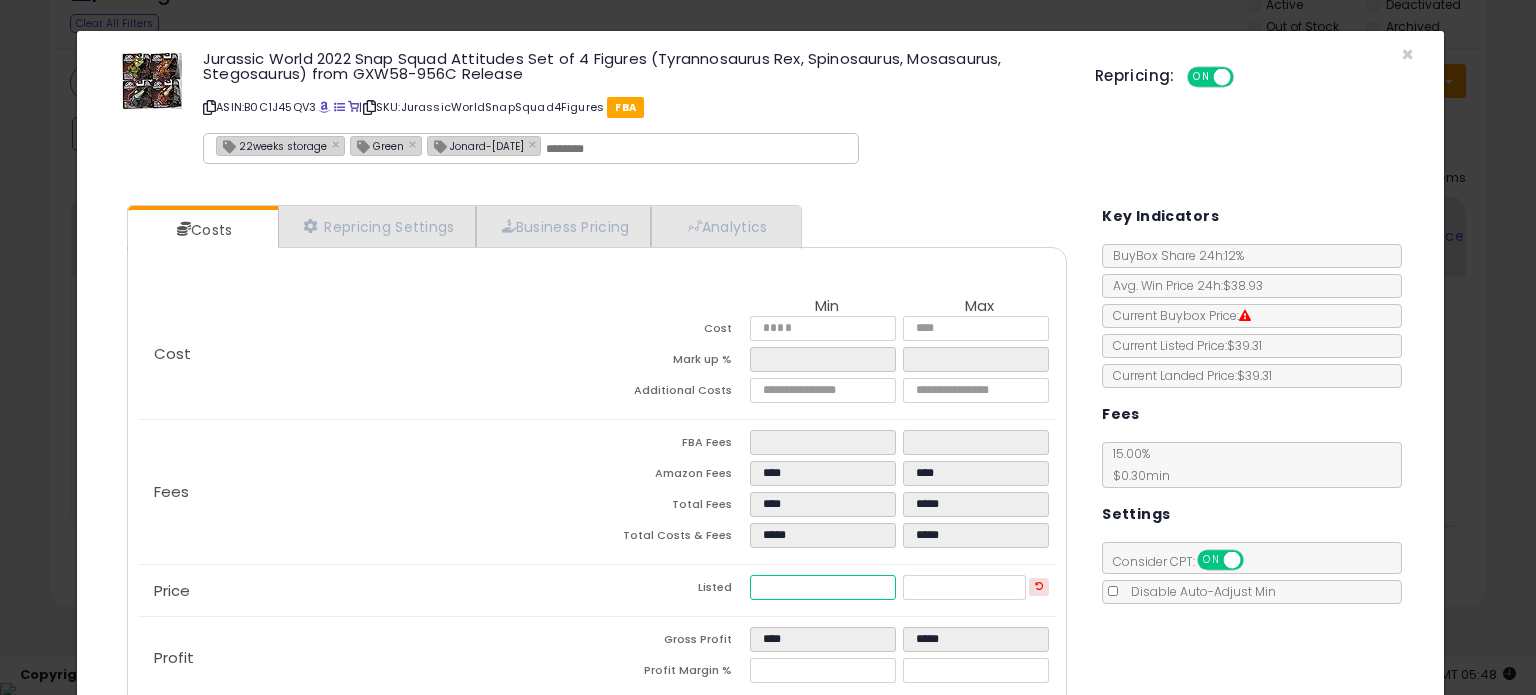 type on "****" 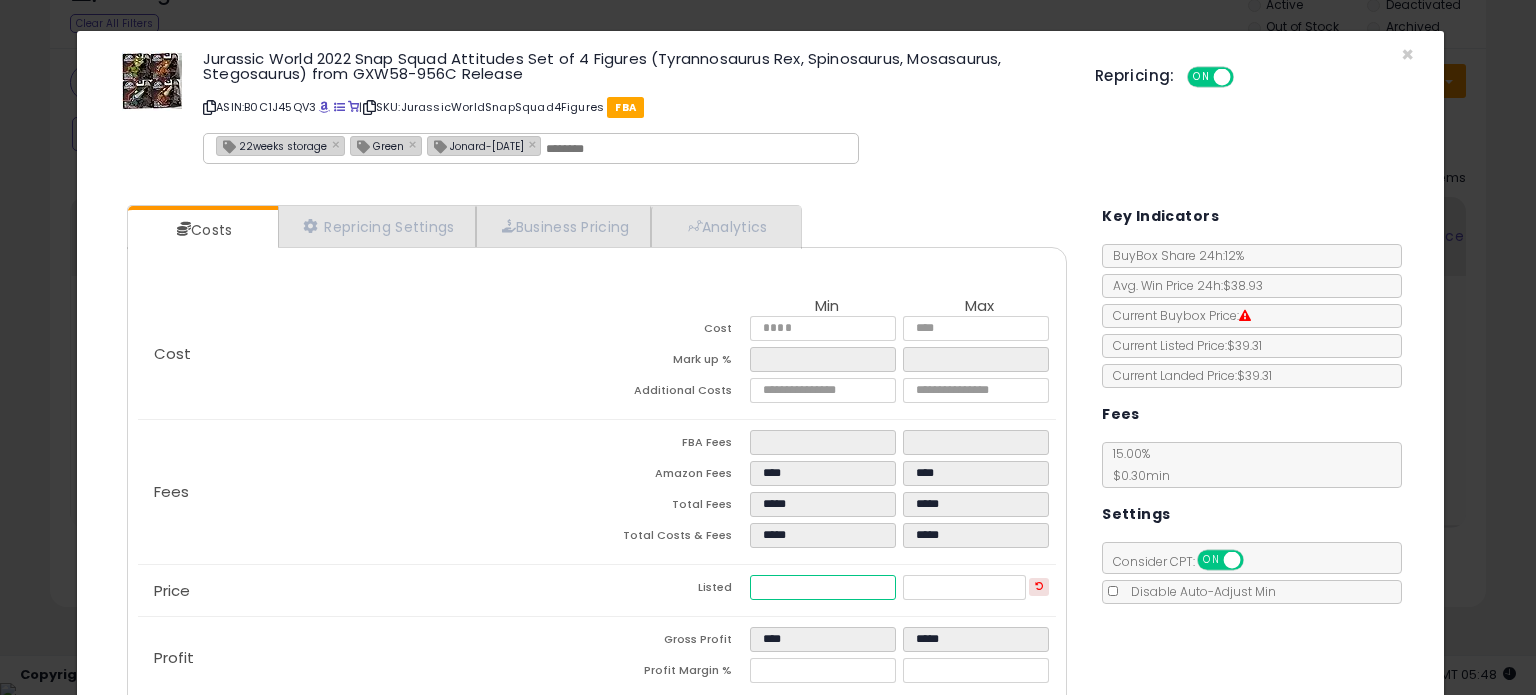 type on "****" 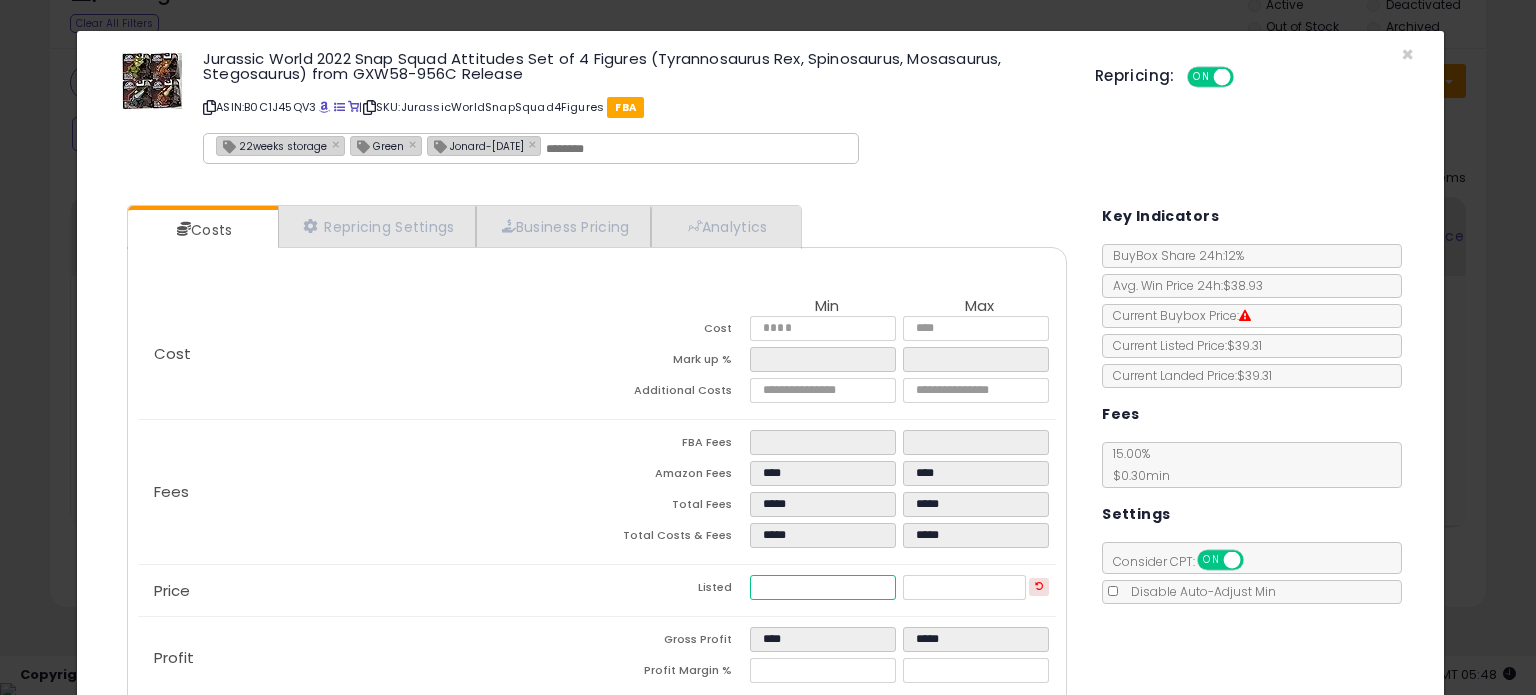 scroll, scrollTop: 120, scrollLeft: 0, axis: vertical 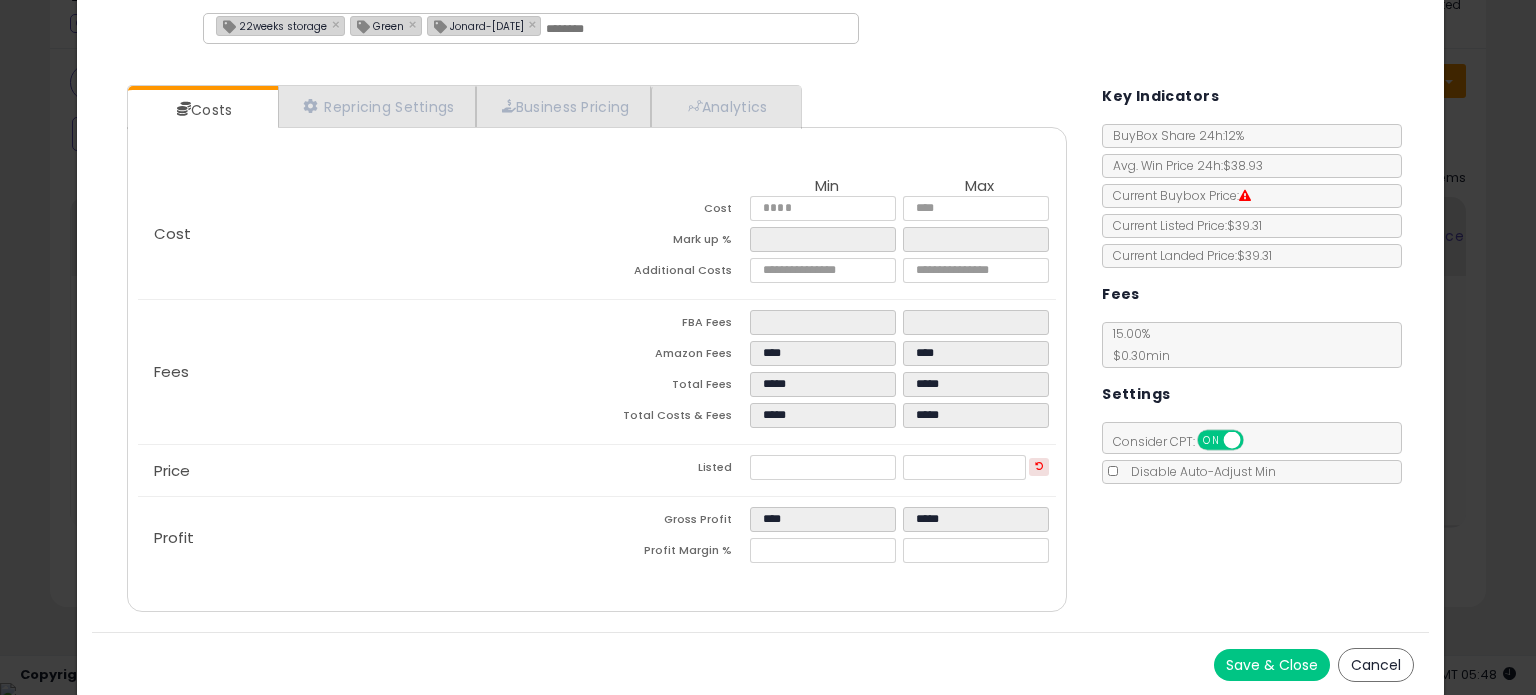 click on "Save & Close" at bounding box center (1272, 665) 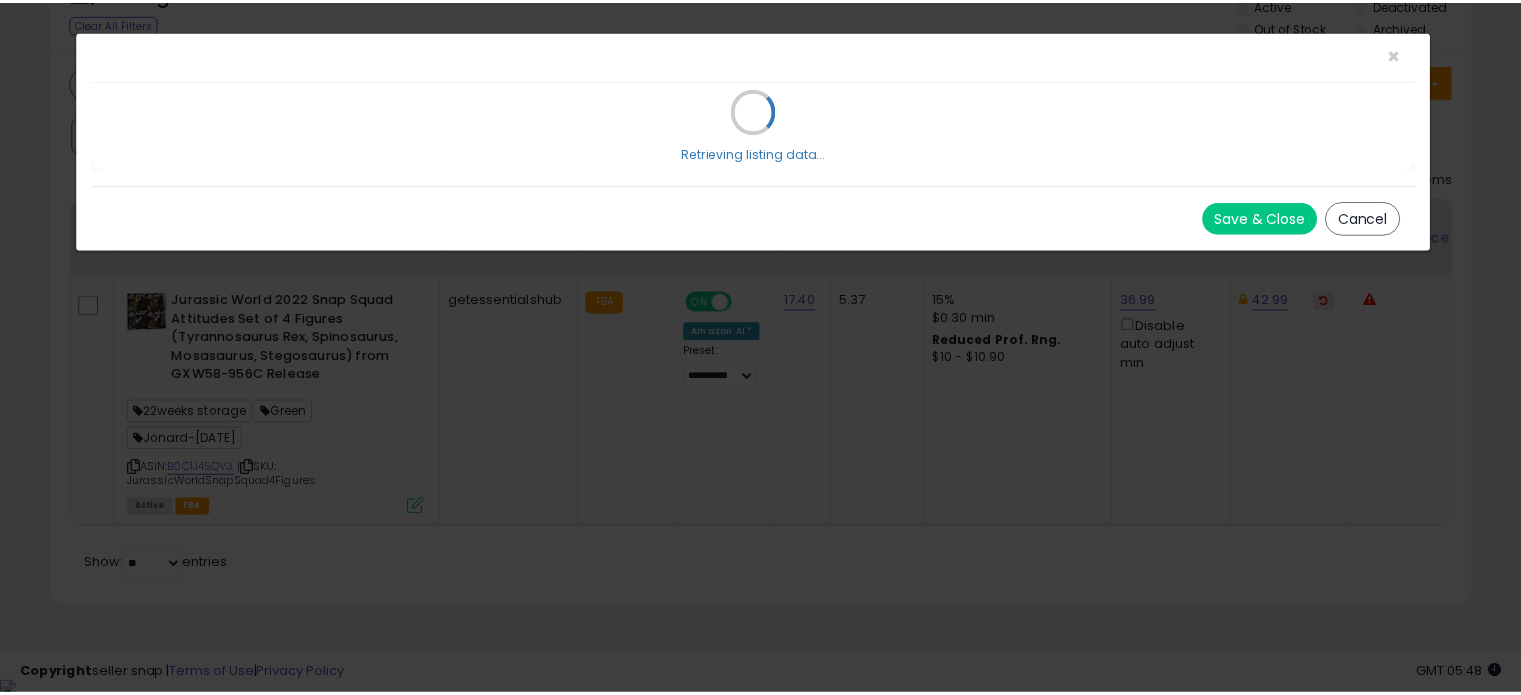 scroll, scrollTop: 0, scrollLeft: 0, axis: both 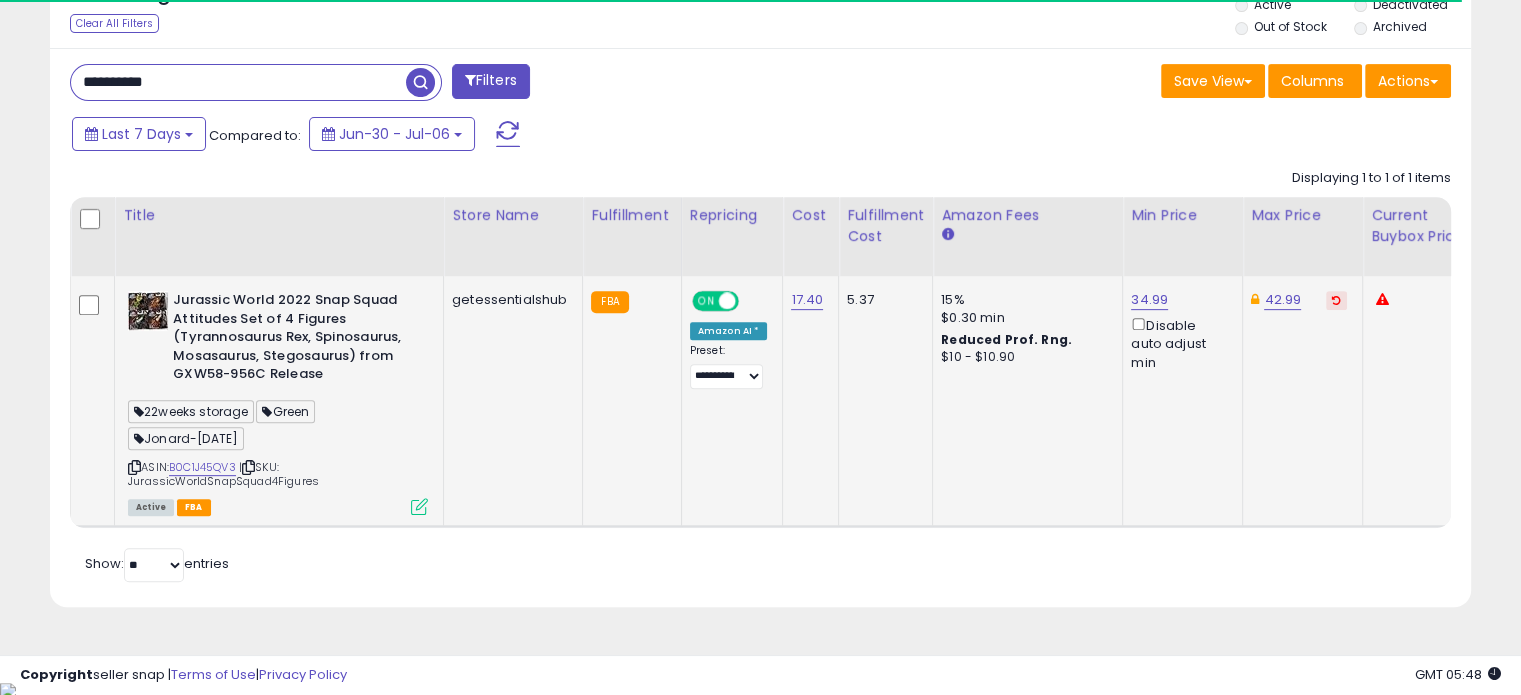 click at bounding box center (419, 506) 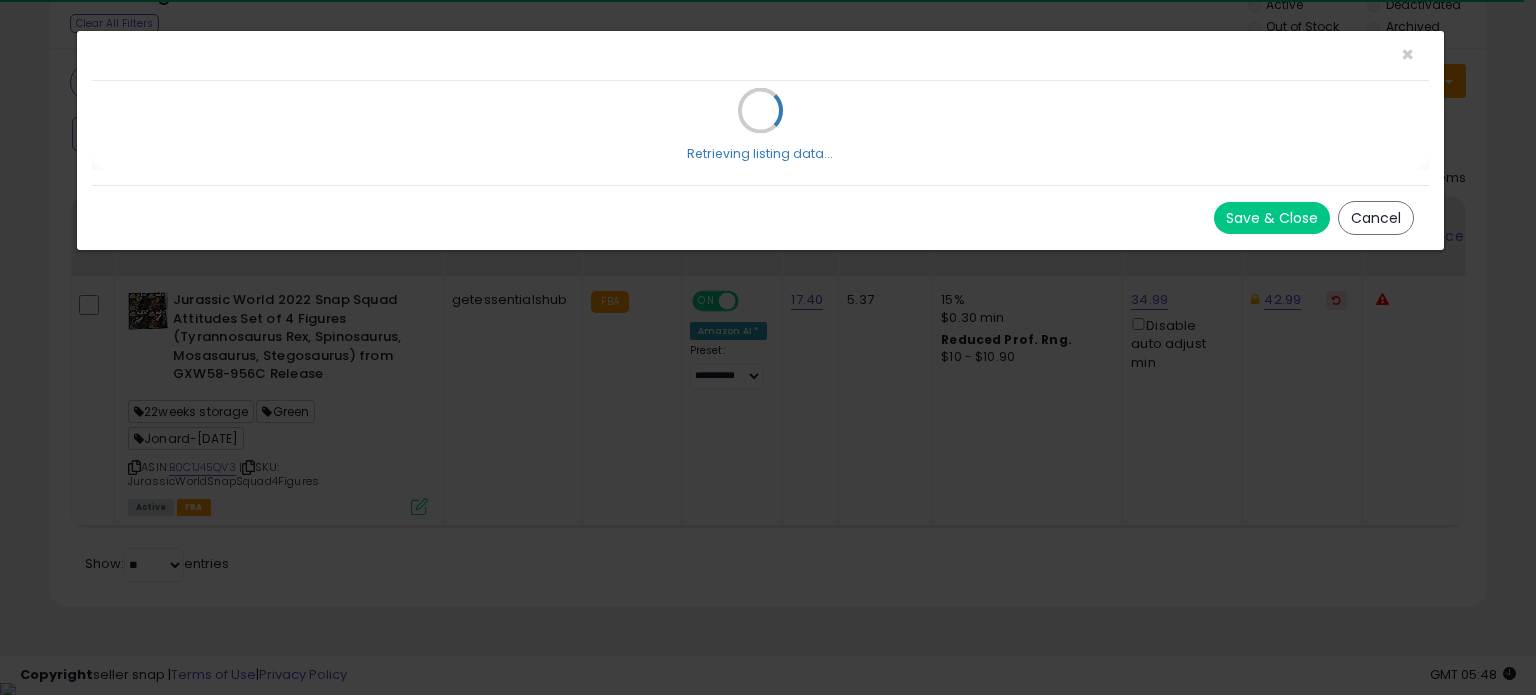 scroll, scrollTop: 999589, scrollLeft: 999168, axis: both 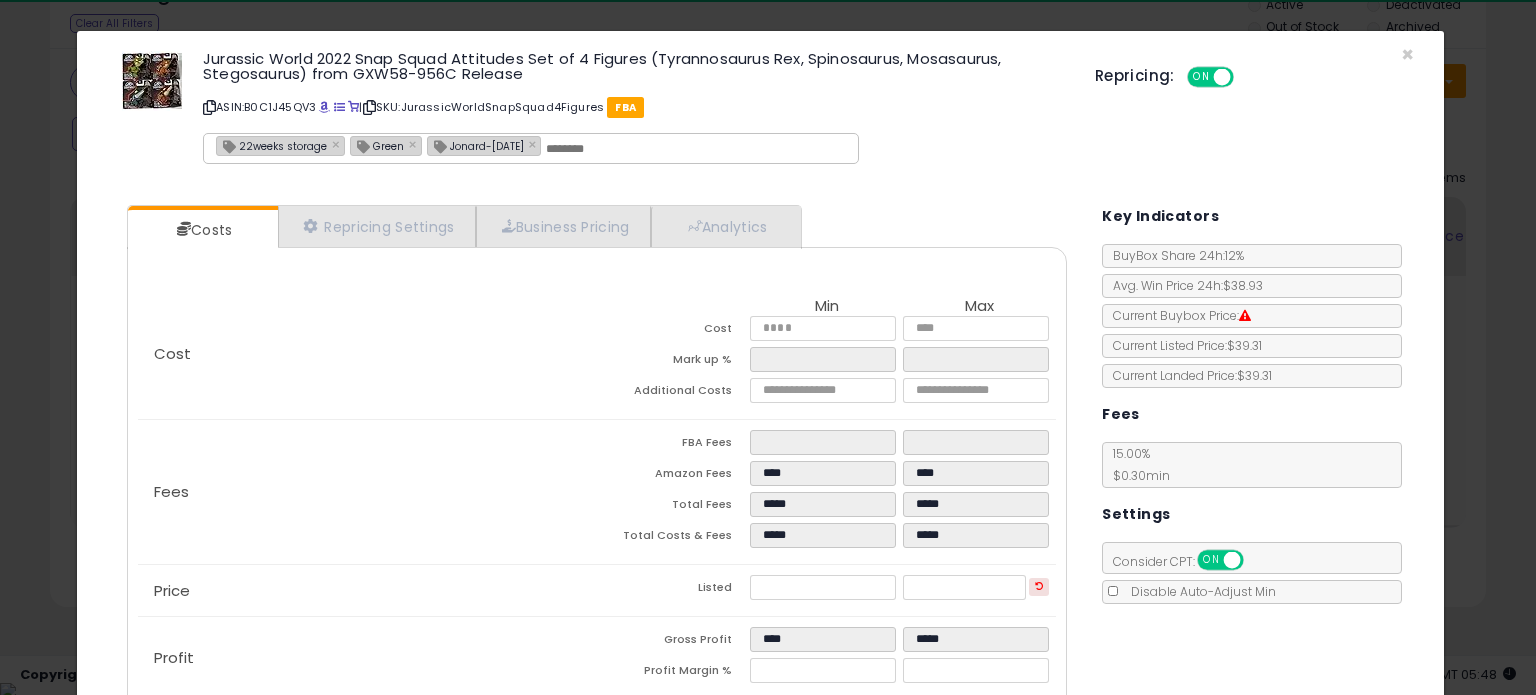 click on "Jonard-[DATE] ×" at bounding box center [484, 146] 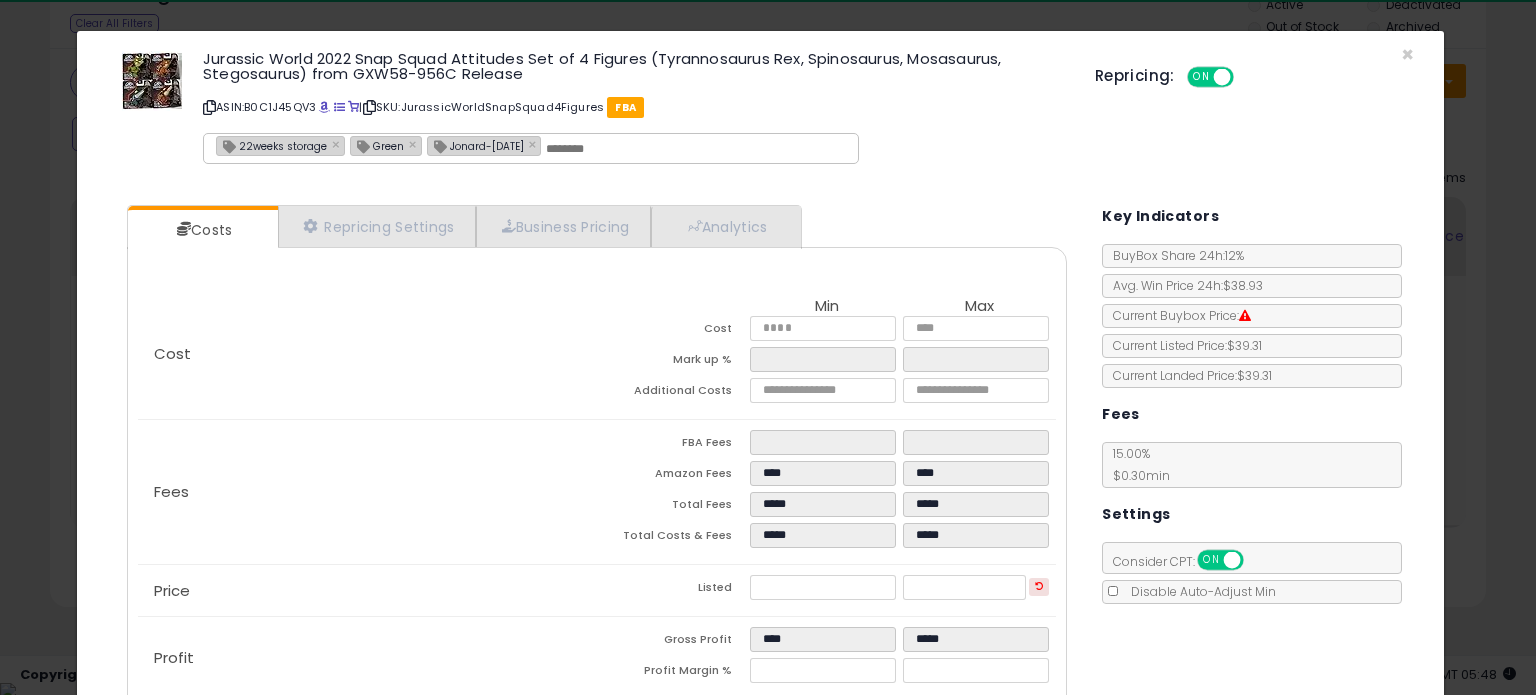 click on "Jonard-[DATE] ×" at bounding box center [484, 146] 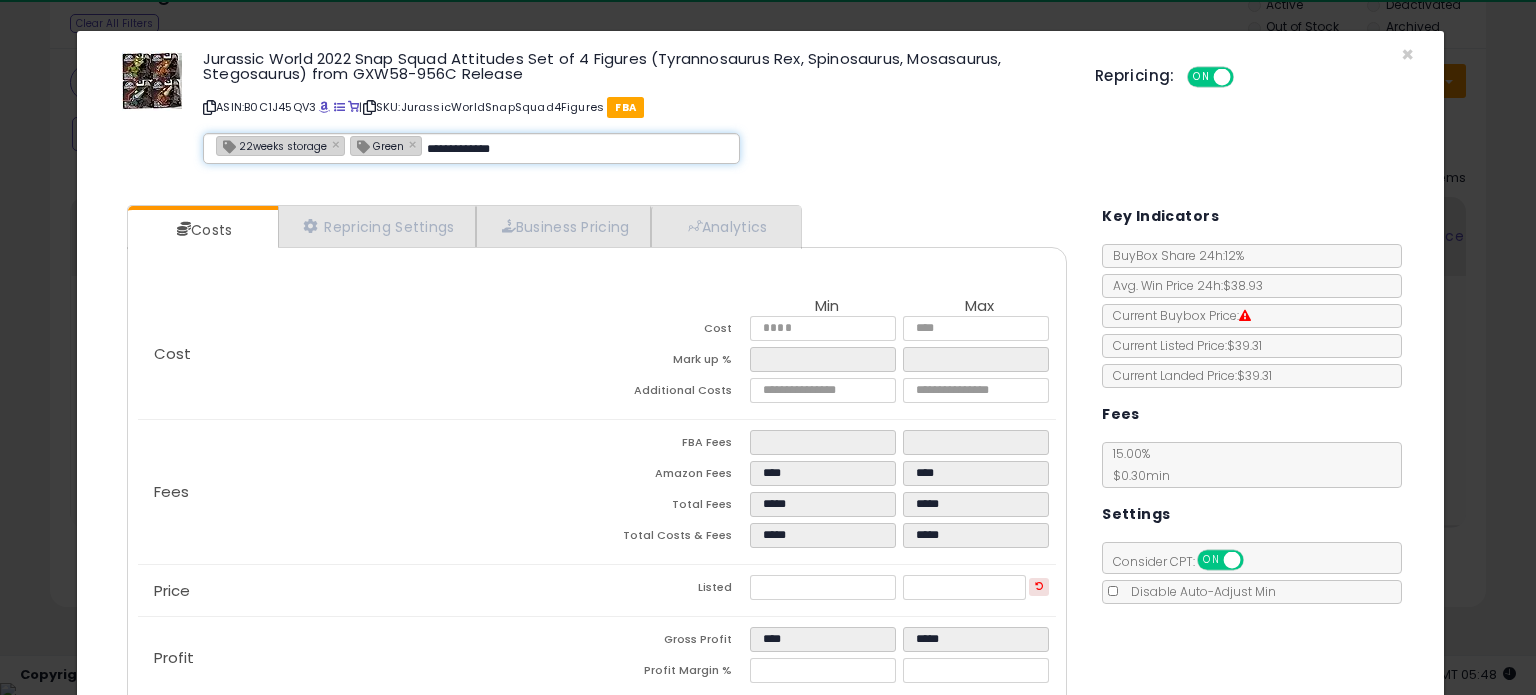 type on "**********" 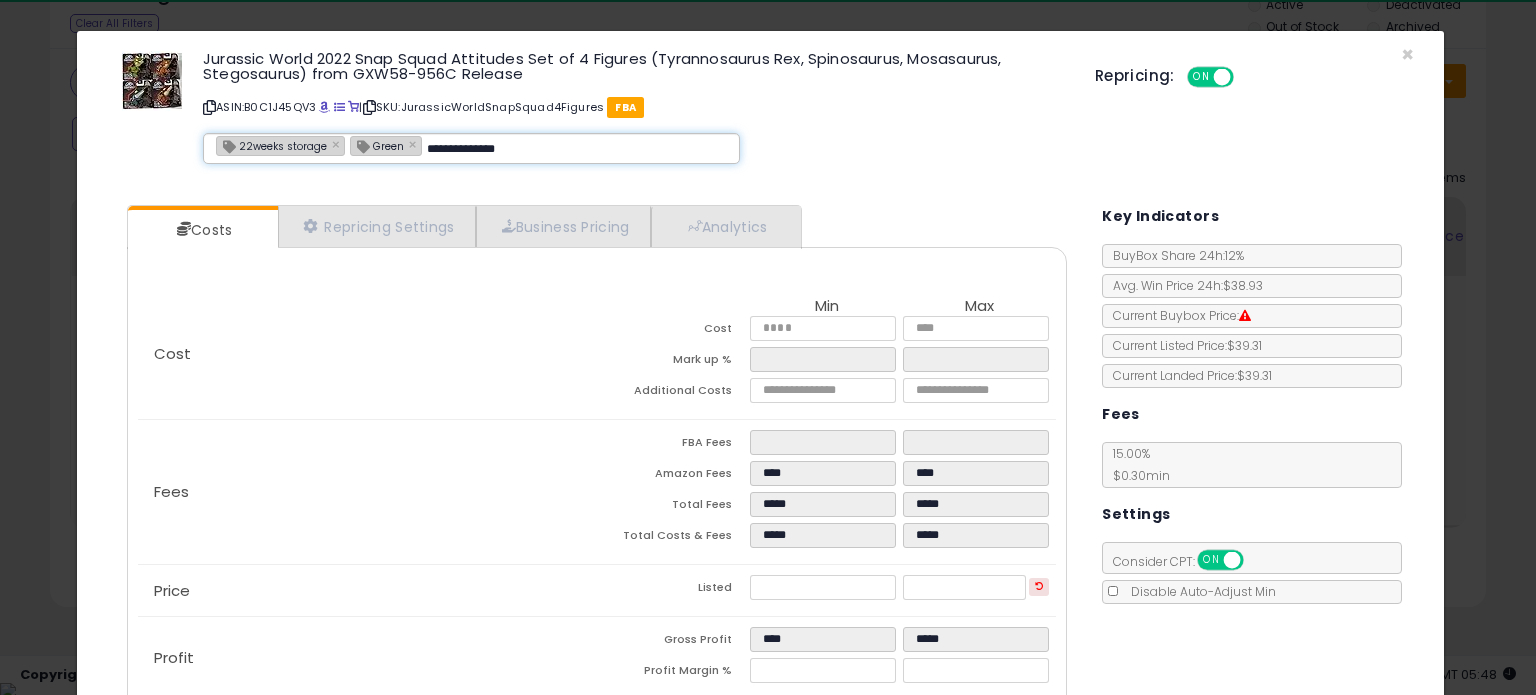 type 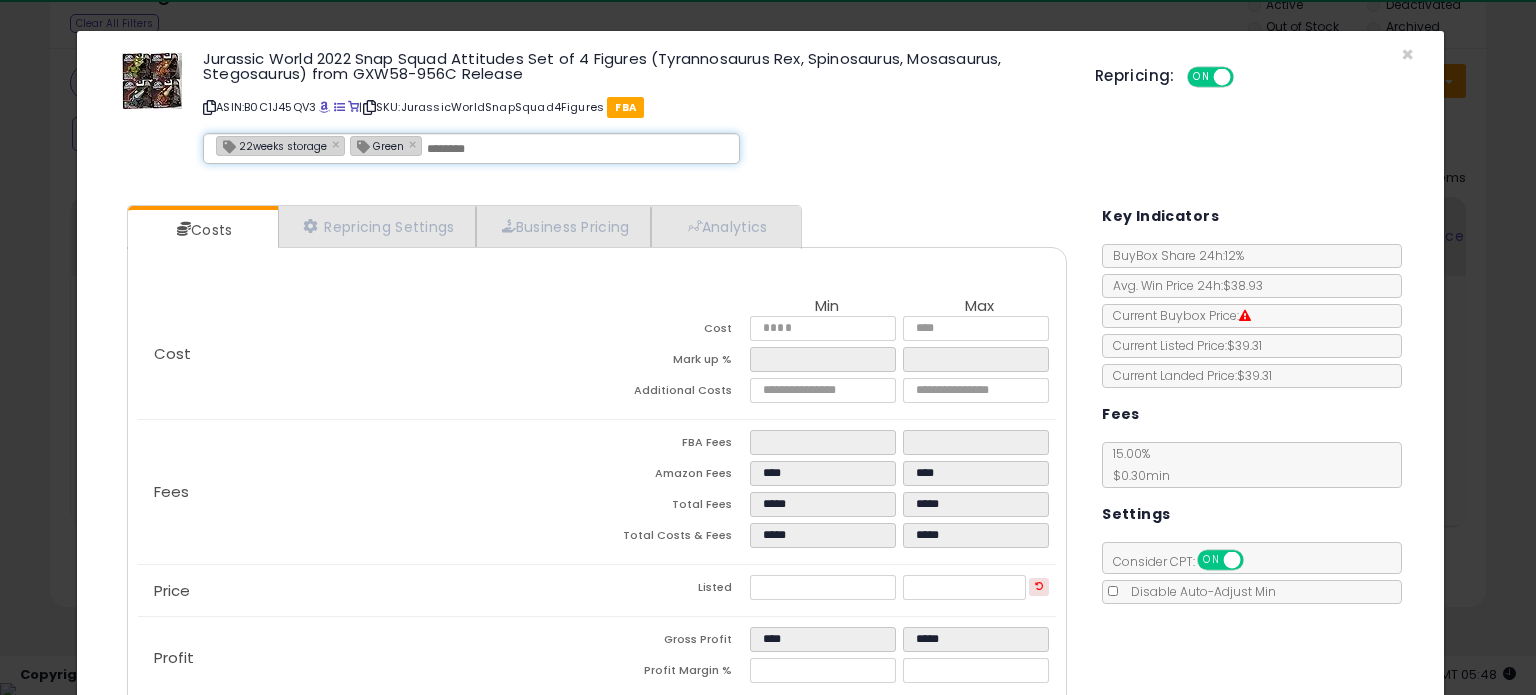 type on "**********" 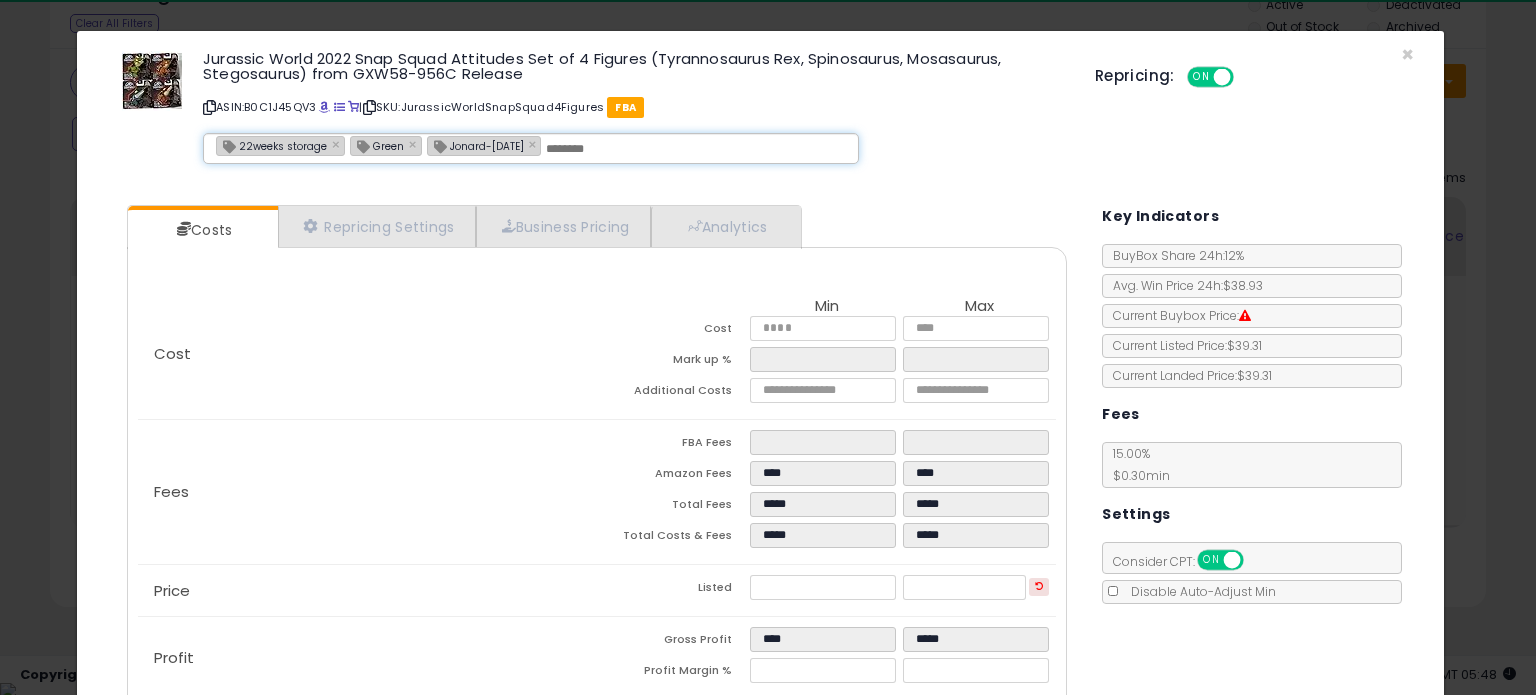 scroll, scrollTop: 120, scrollLeft: 0, axis: vertical 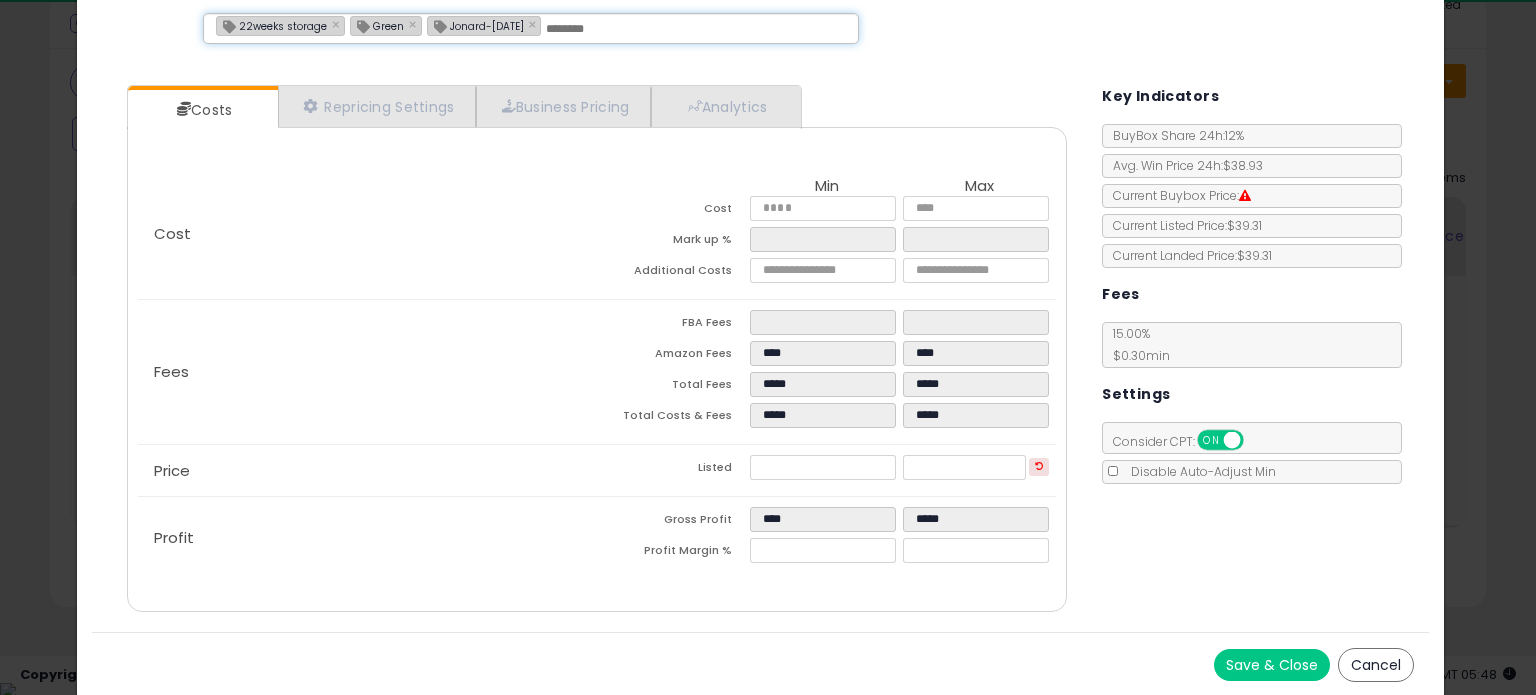 click on "Save & Close" at bounding box center (1272, 665) 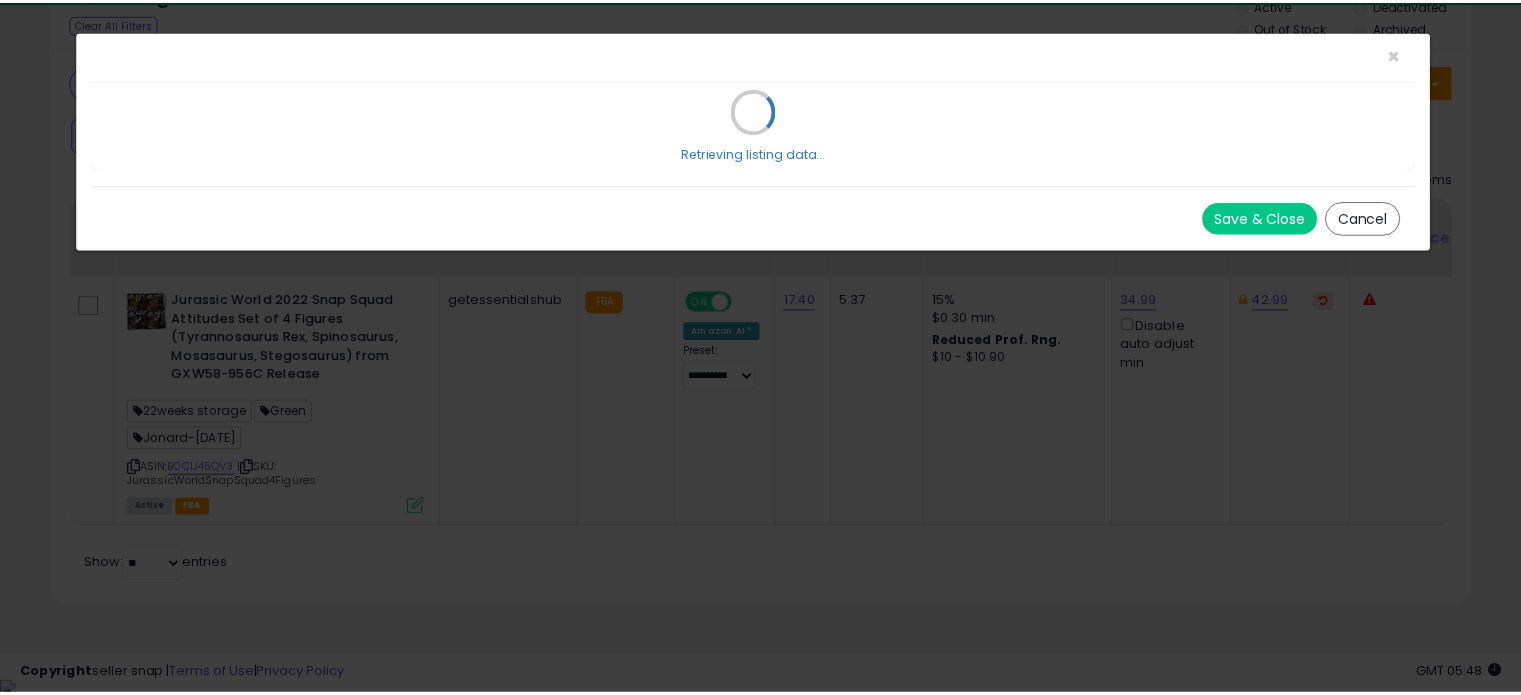 scroll, scrollTop: 0, scrollLeft: 0, axis: both 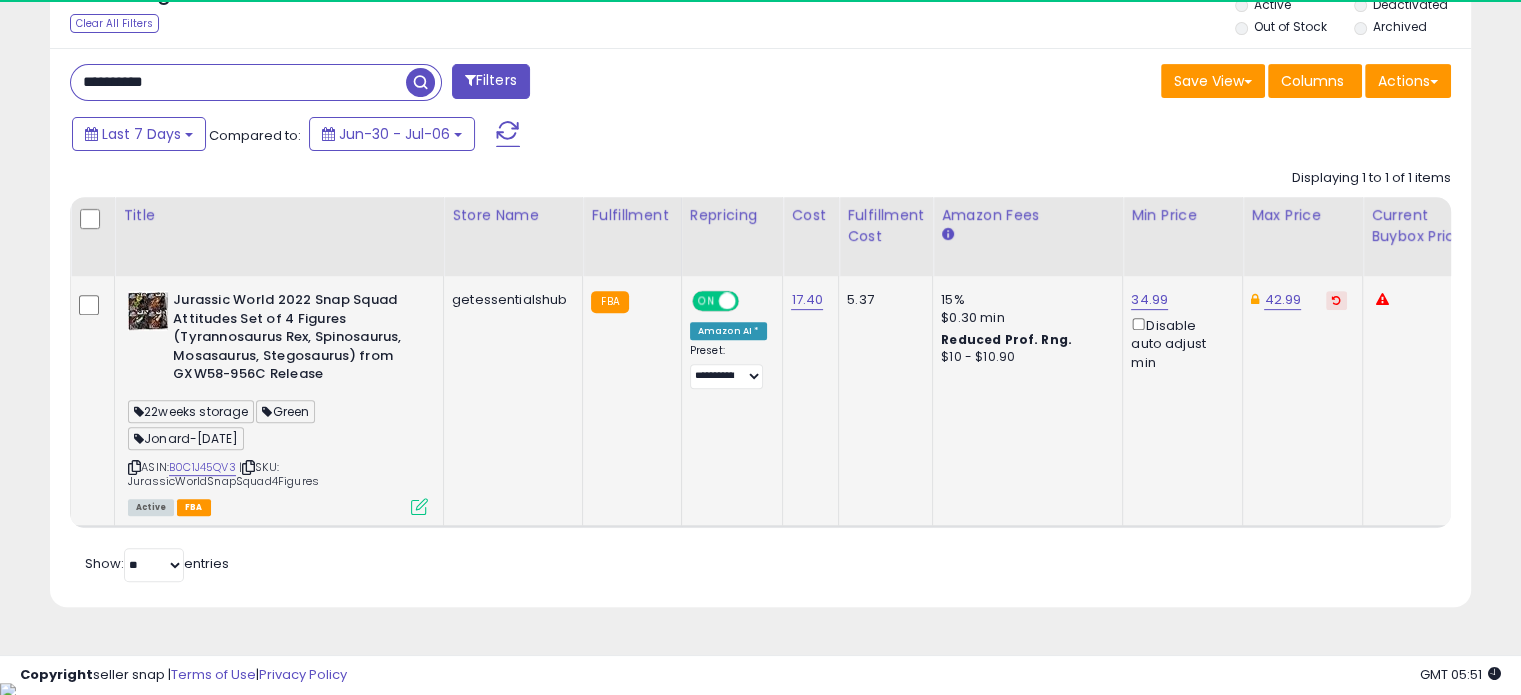 click on "ASIN:  B0C1J45QV3    |   SKU: JurassicWorldSnapSquad4Figures Active FBA" at bounding box center [278, 402] 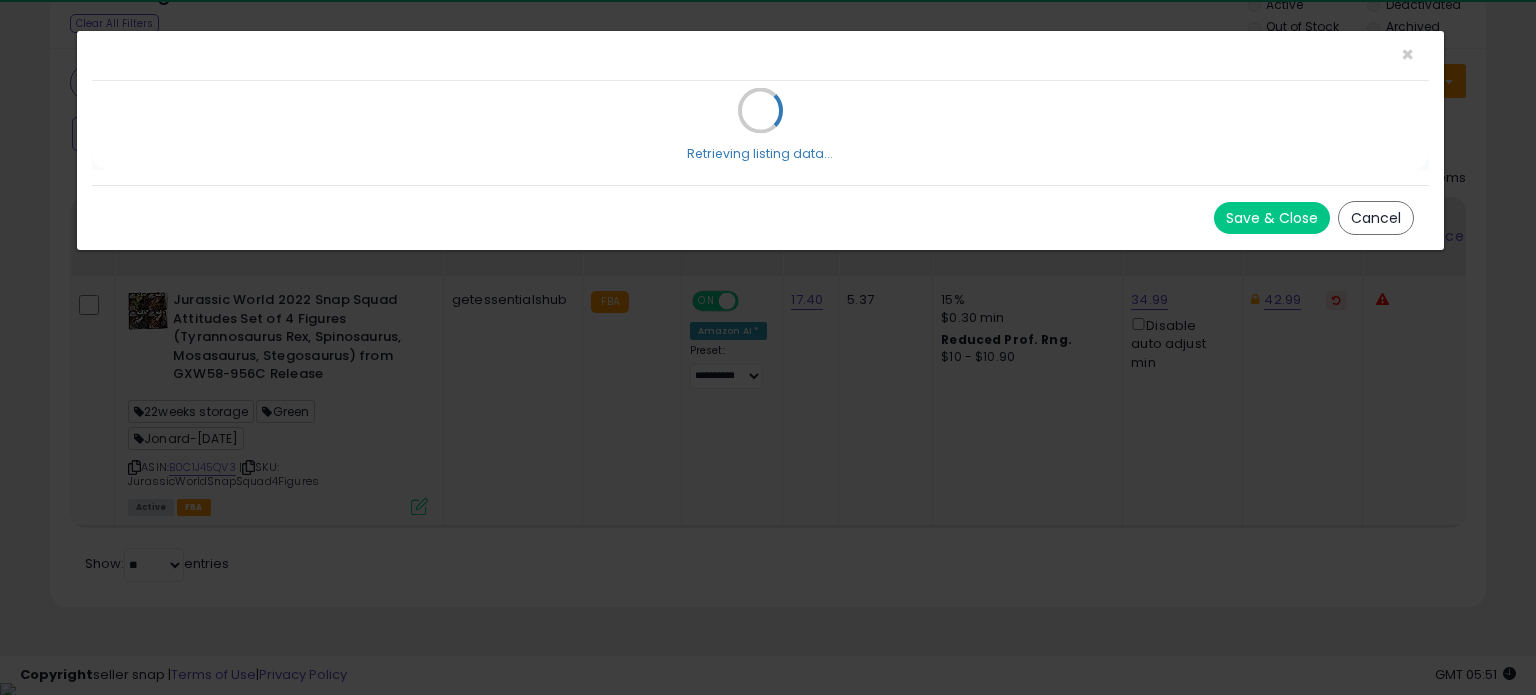 scroll, scrollTop: 999589, scrollLeft: 999168, axis: both 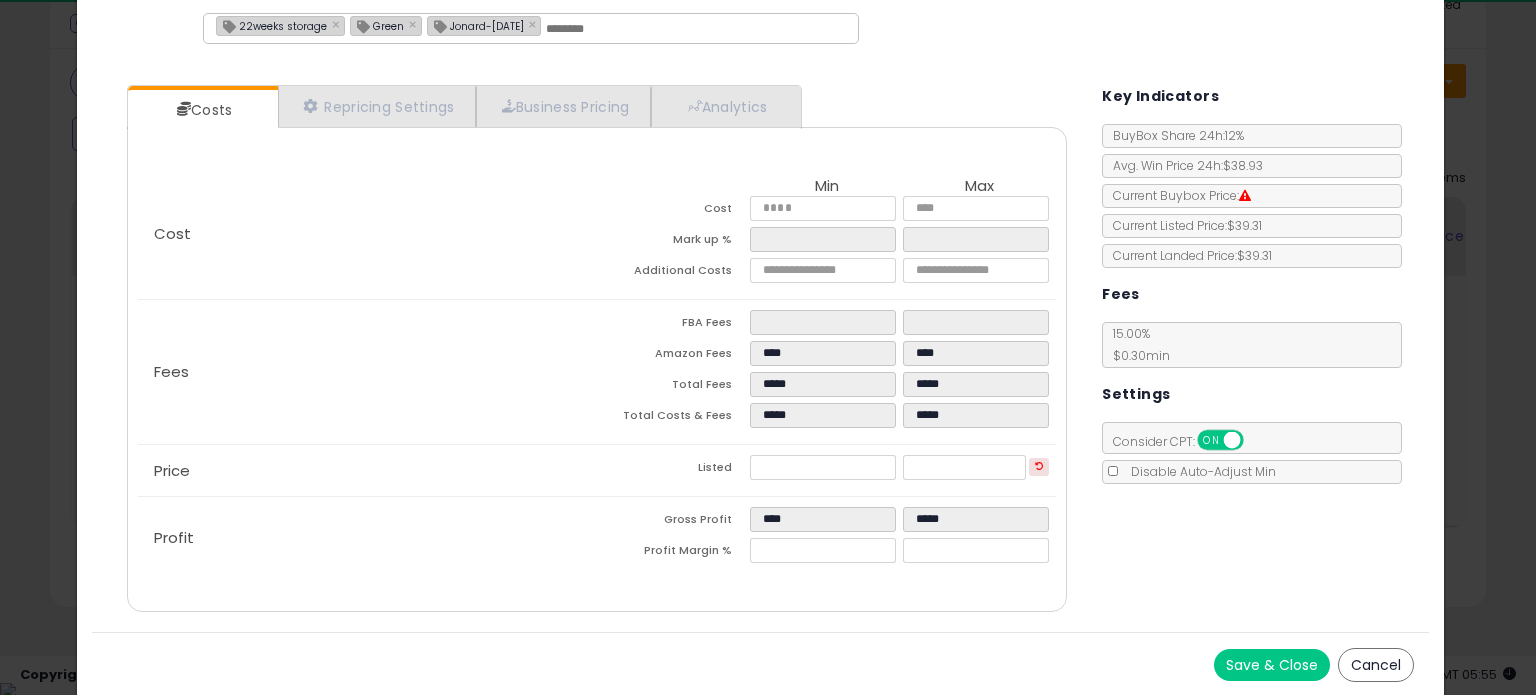 drag, startPoint x: 1265, startPoint y: 669, endPoint x: 1184, endPoint y: 11, distance: 662.9668 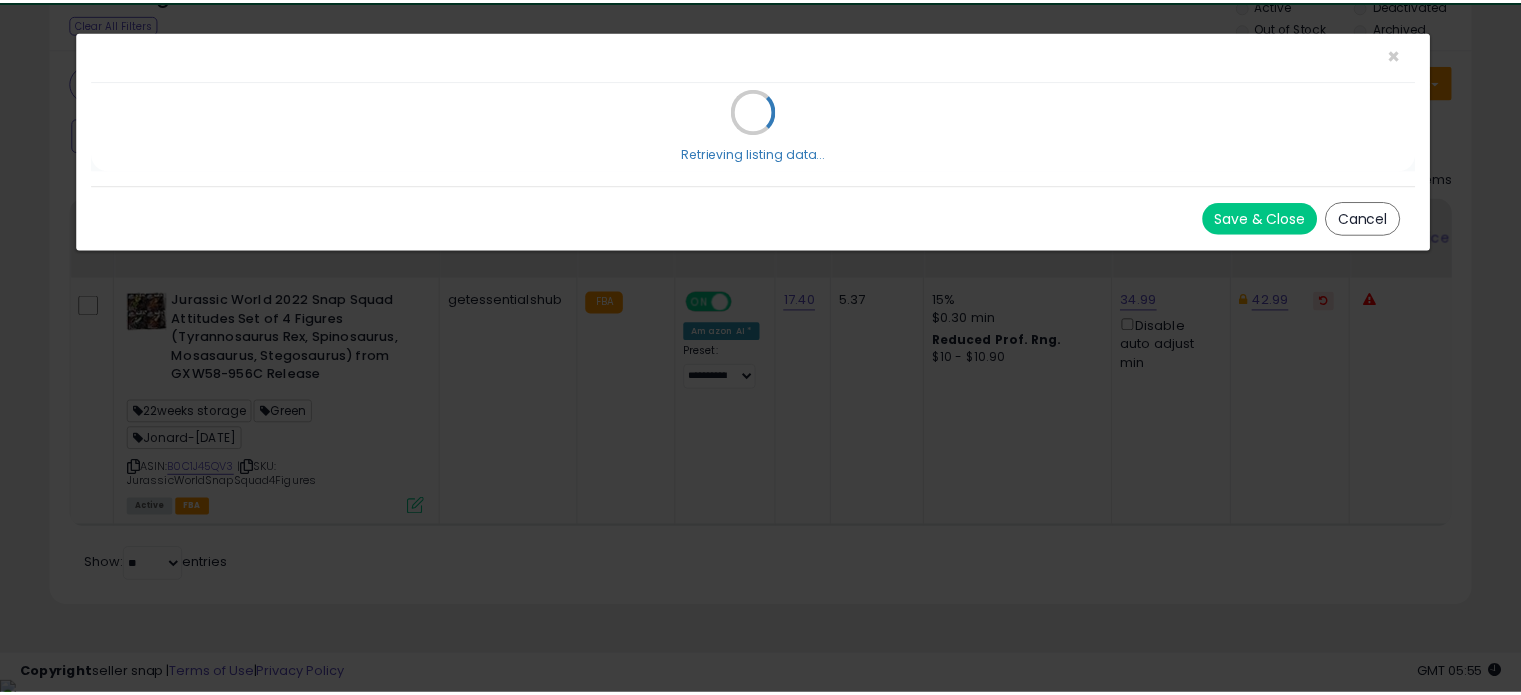 scroll, scrollTop: 0, scrollLeft: 0, axis: both 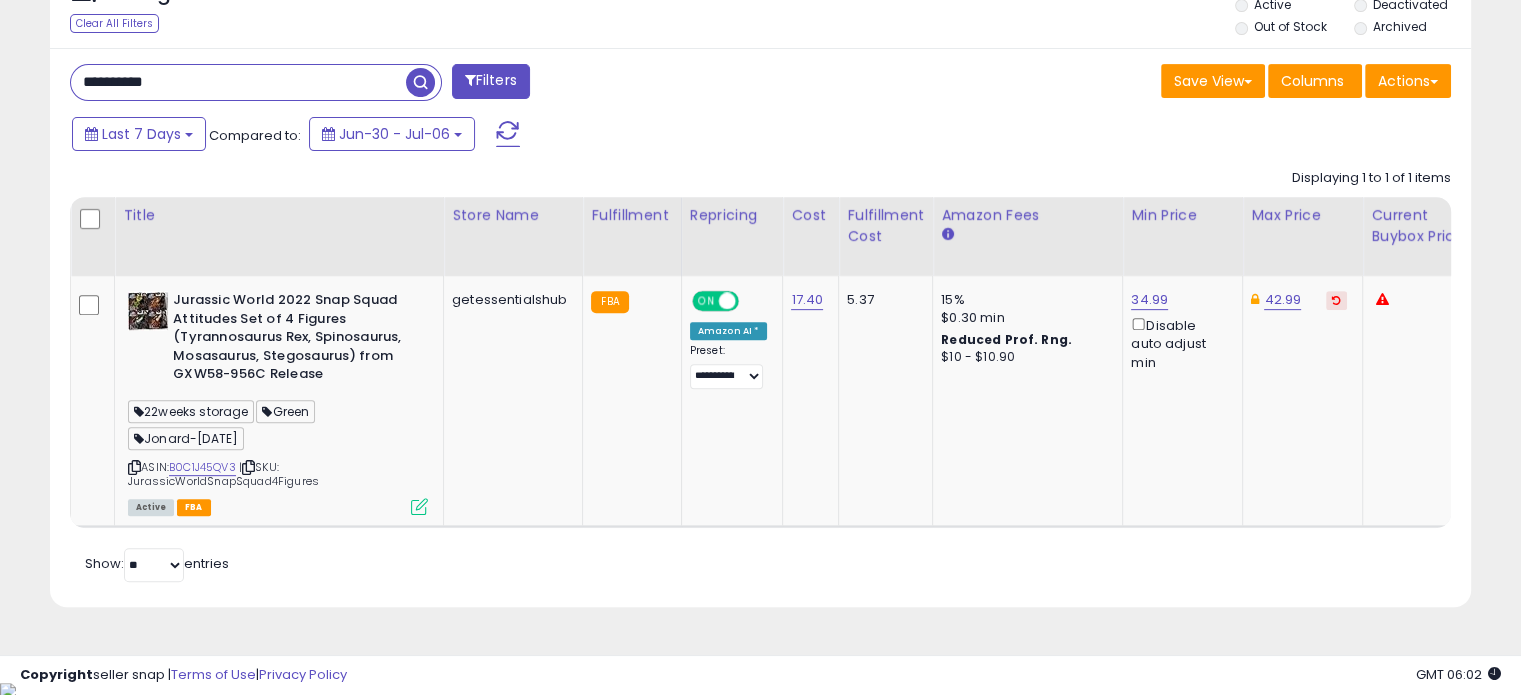 click on "**********" at bounding box center (238, 82) 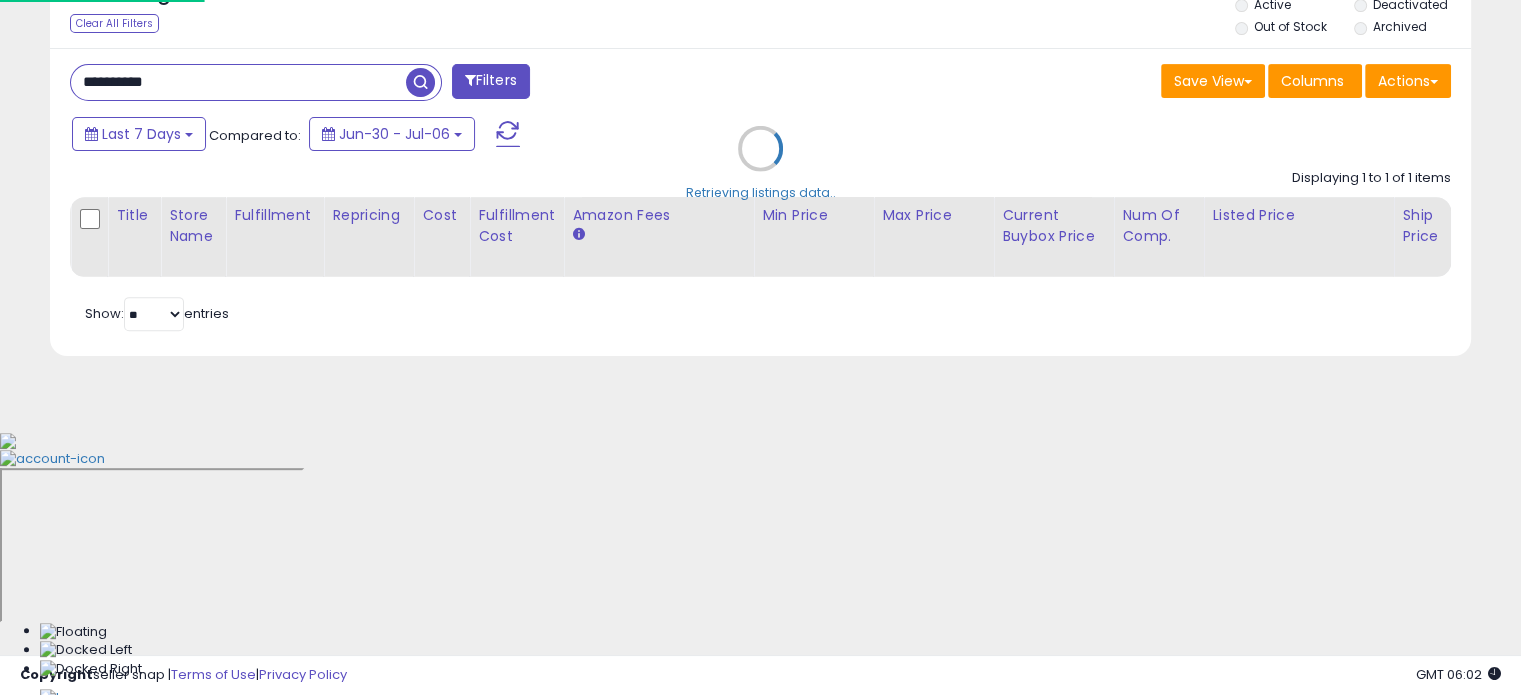 scroll, scrollTop: 999589, scrollLeft: 999168, axis: both 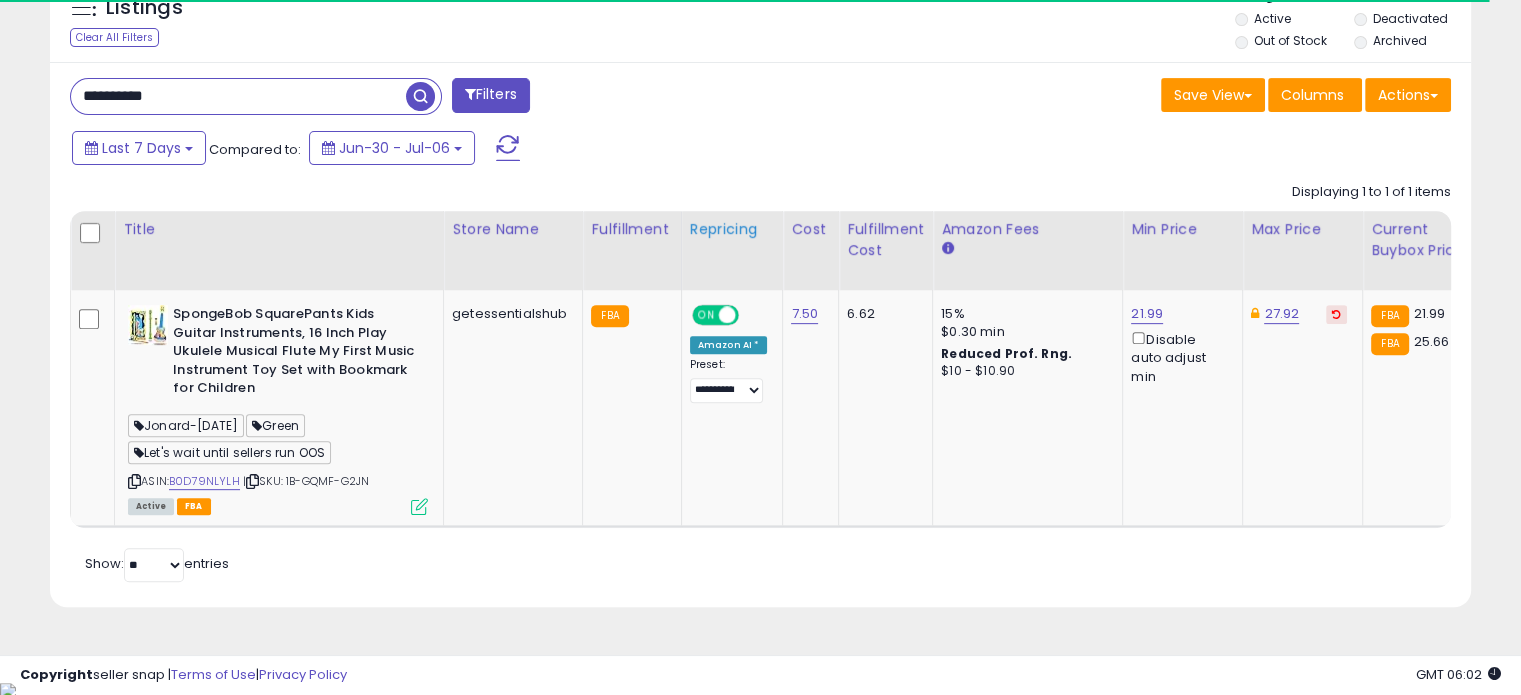 type 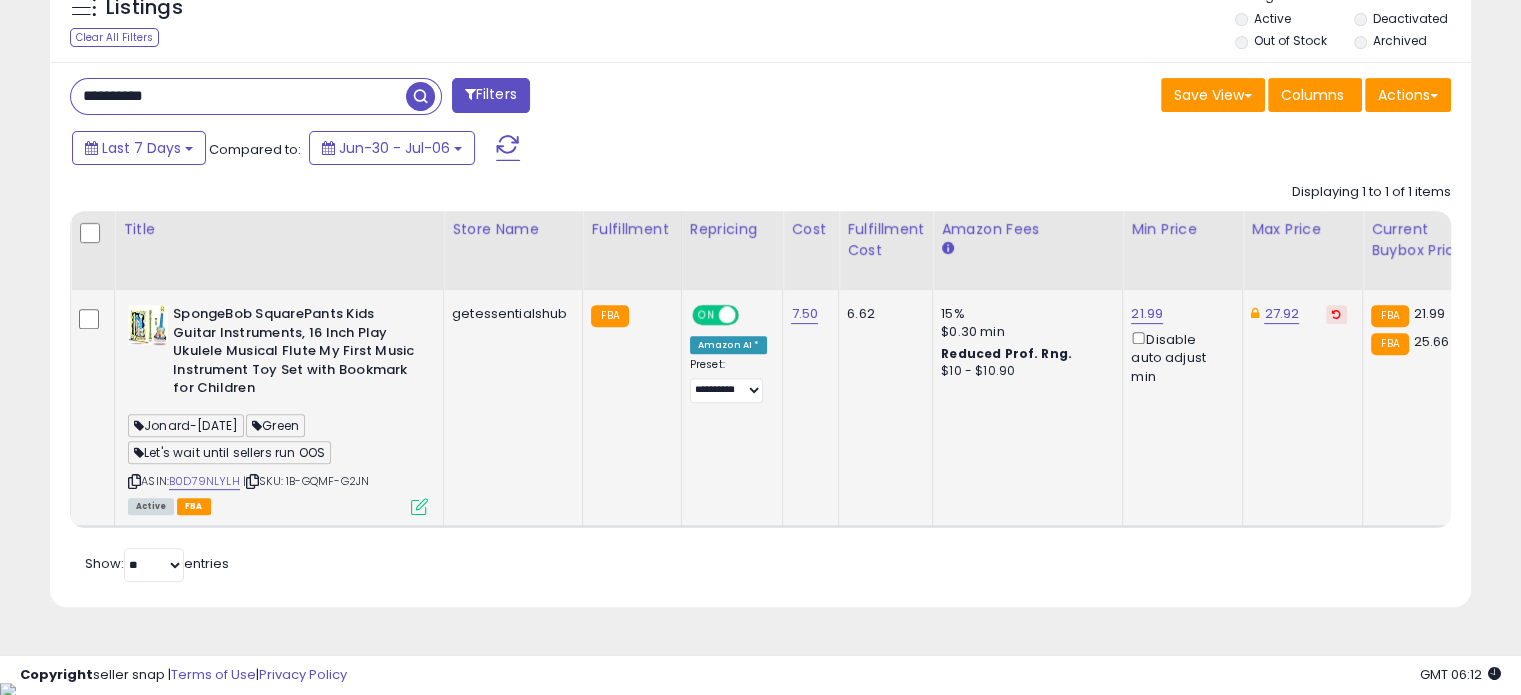 click on "ASIN:  B0D79NLYLH    |   SKU: 1B-GQMF-G2JN Active FBA" at bounding box center [278, 408] 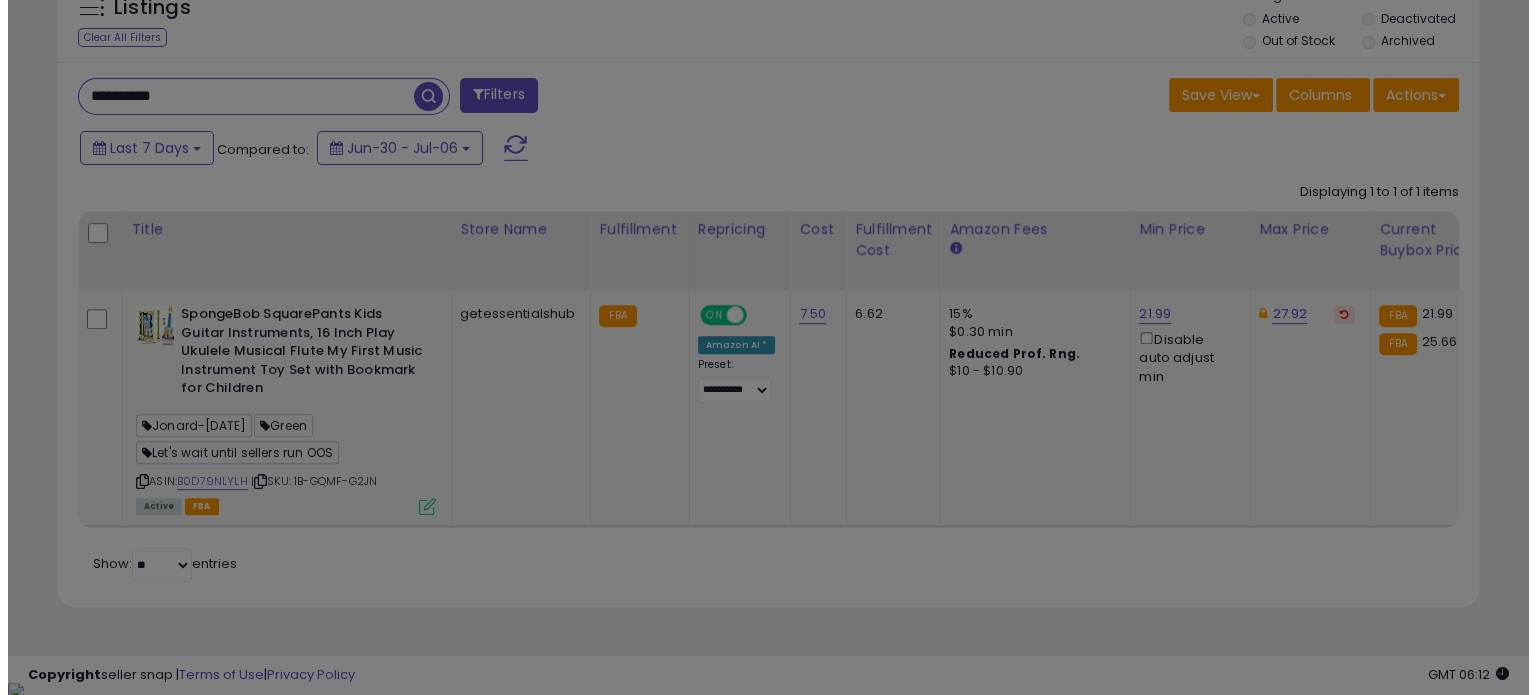 scroll, scrollTop: 999589, scrollLeft: 999168, axis: both 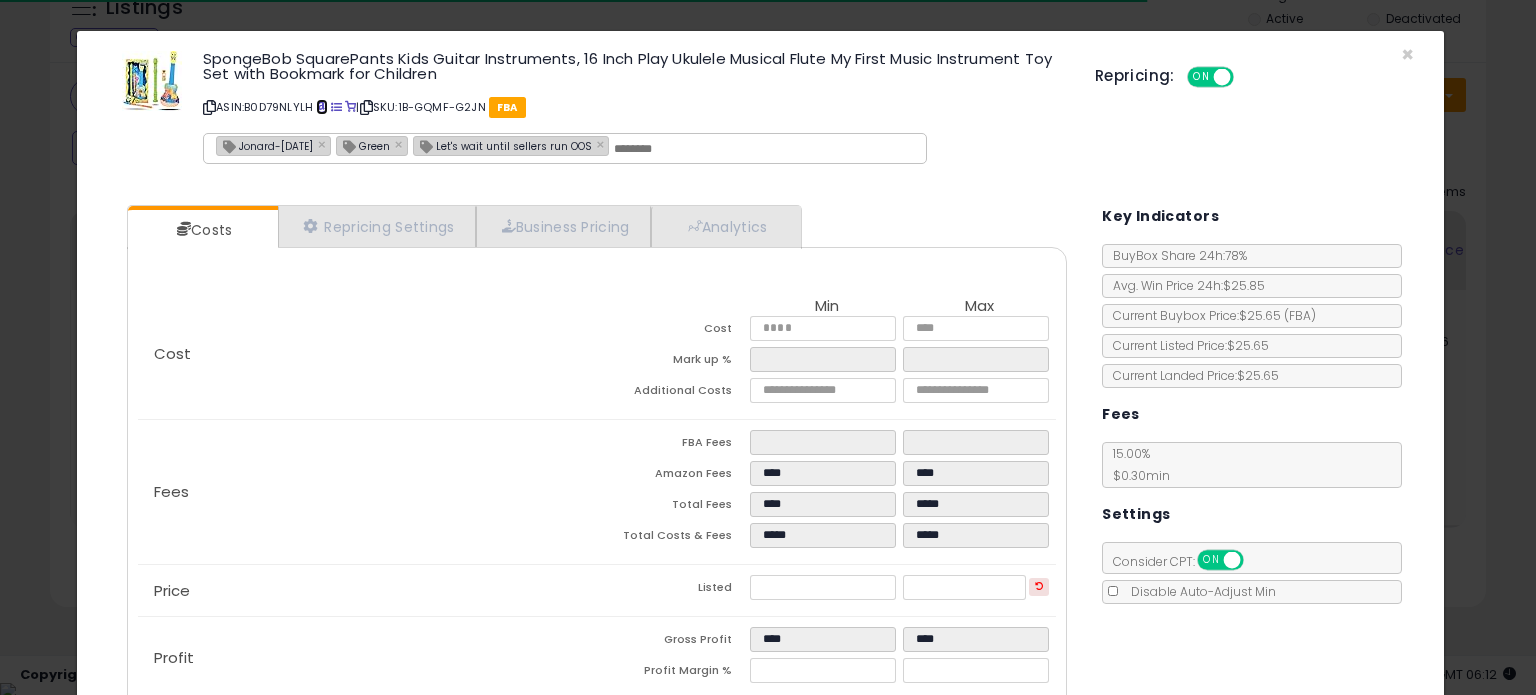 click at bounding box center (321, 107) 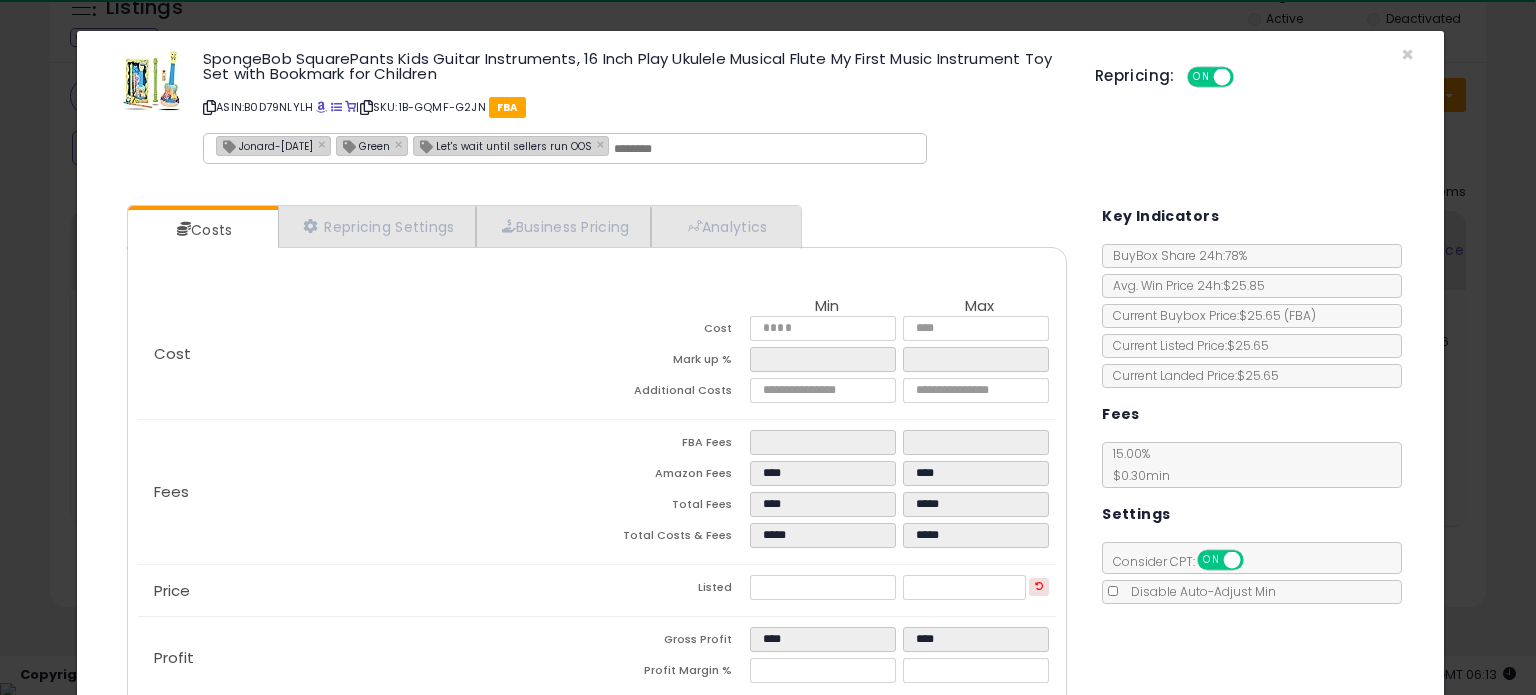 click on "Jonard-[DATE]" at bounding box center [265, 145] 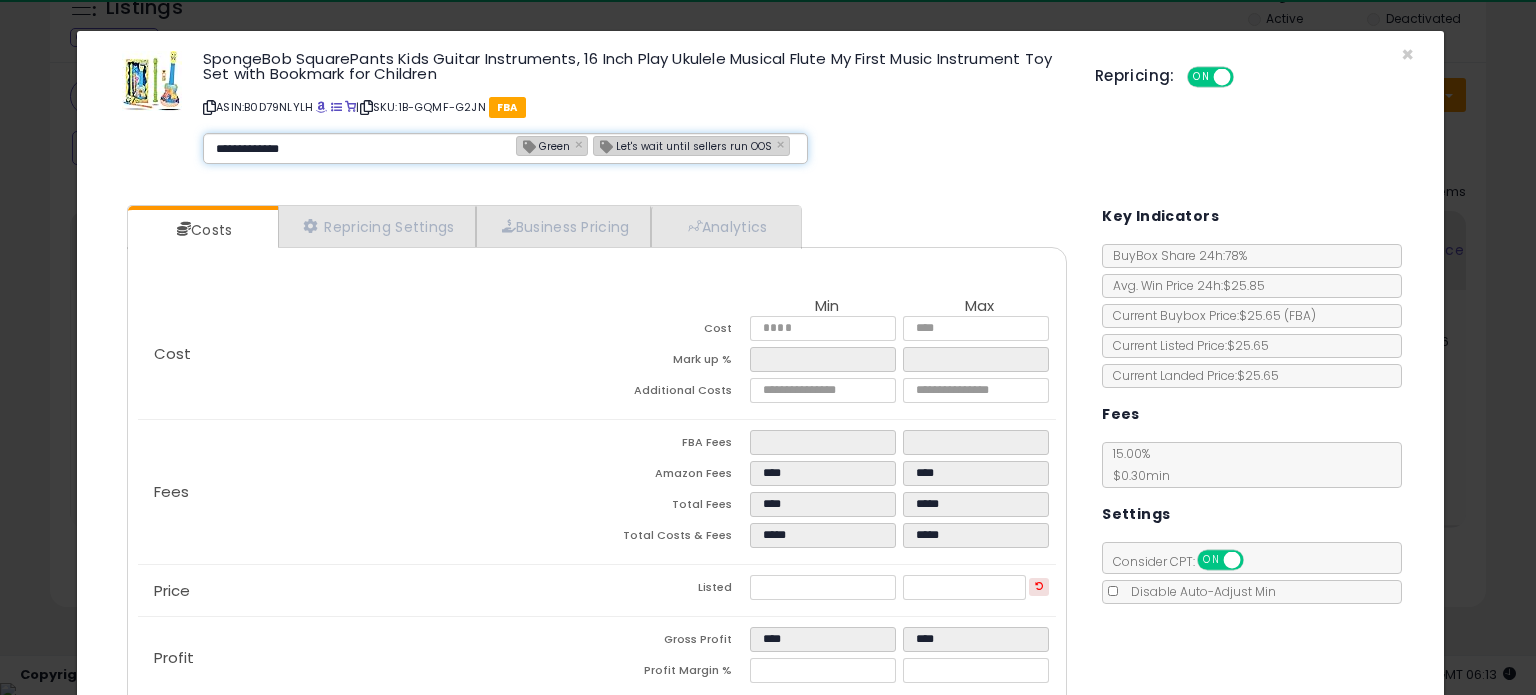 type on "**********" 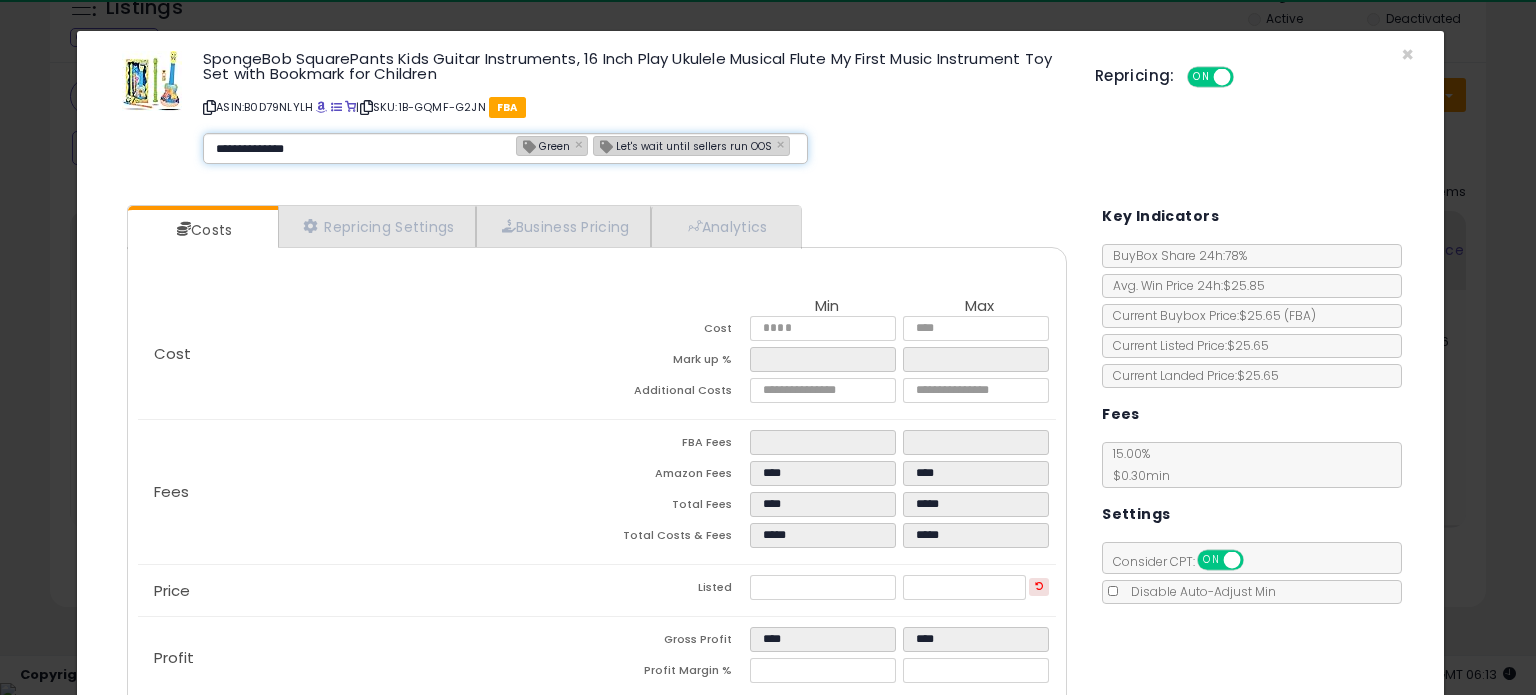 type 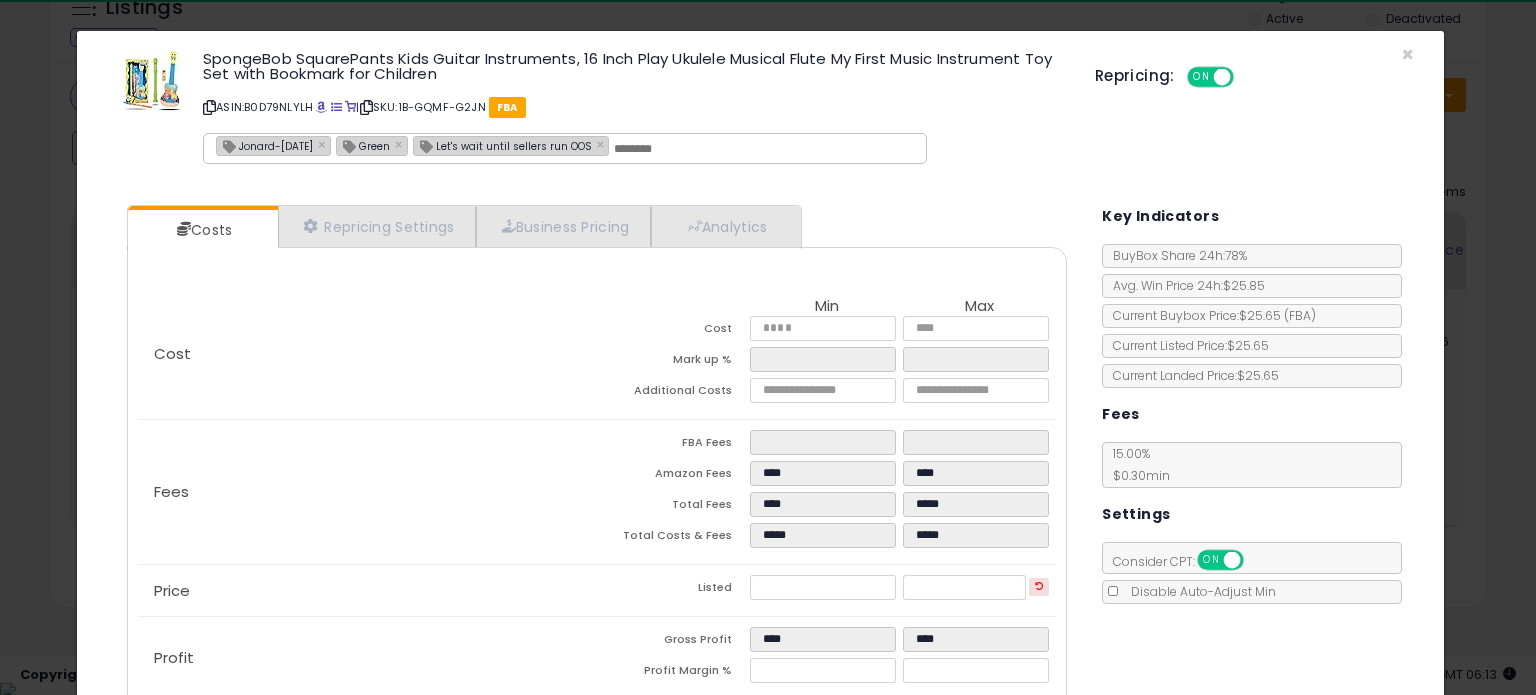 type on "**********" 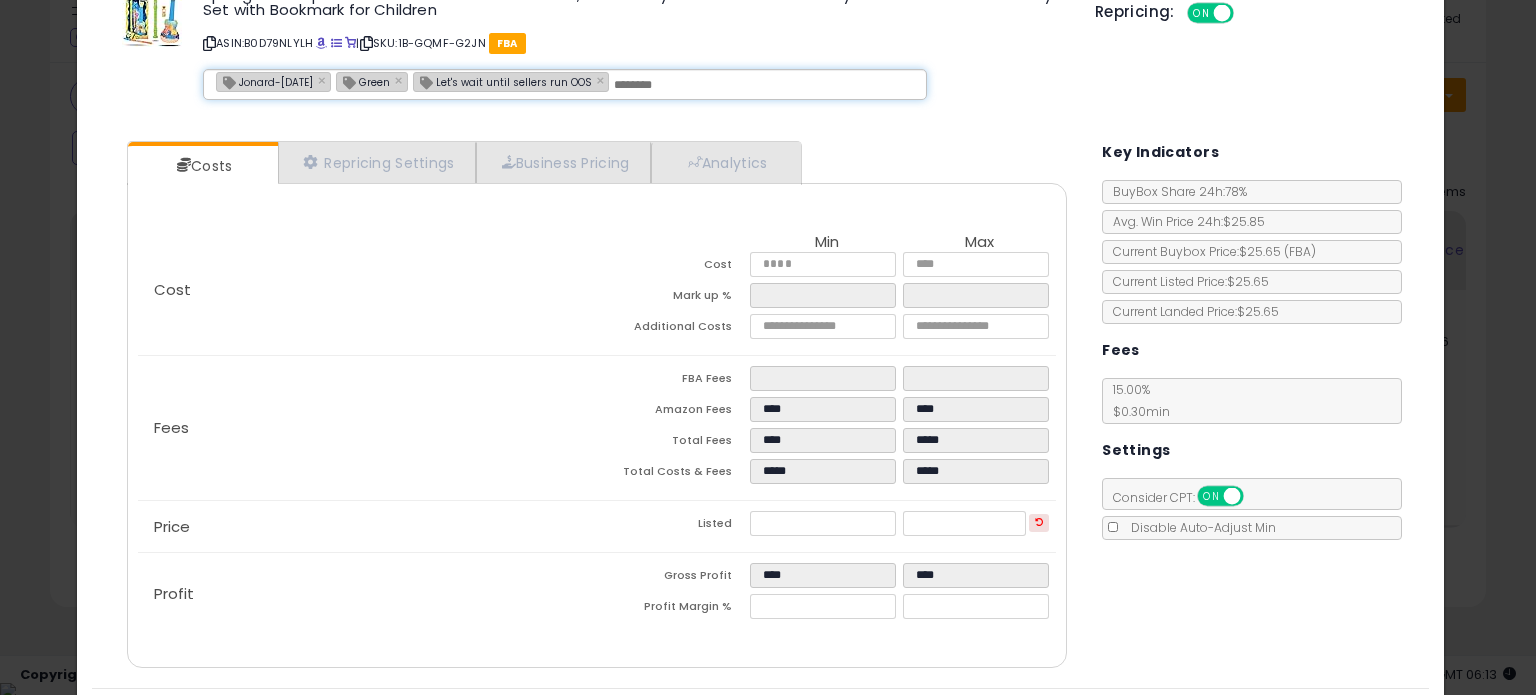 scroll, scrollTop: 120, scrollLeft: 0, axis: vertical 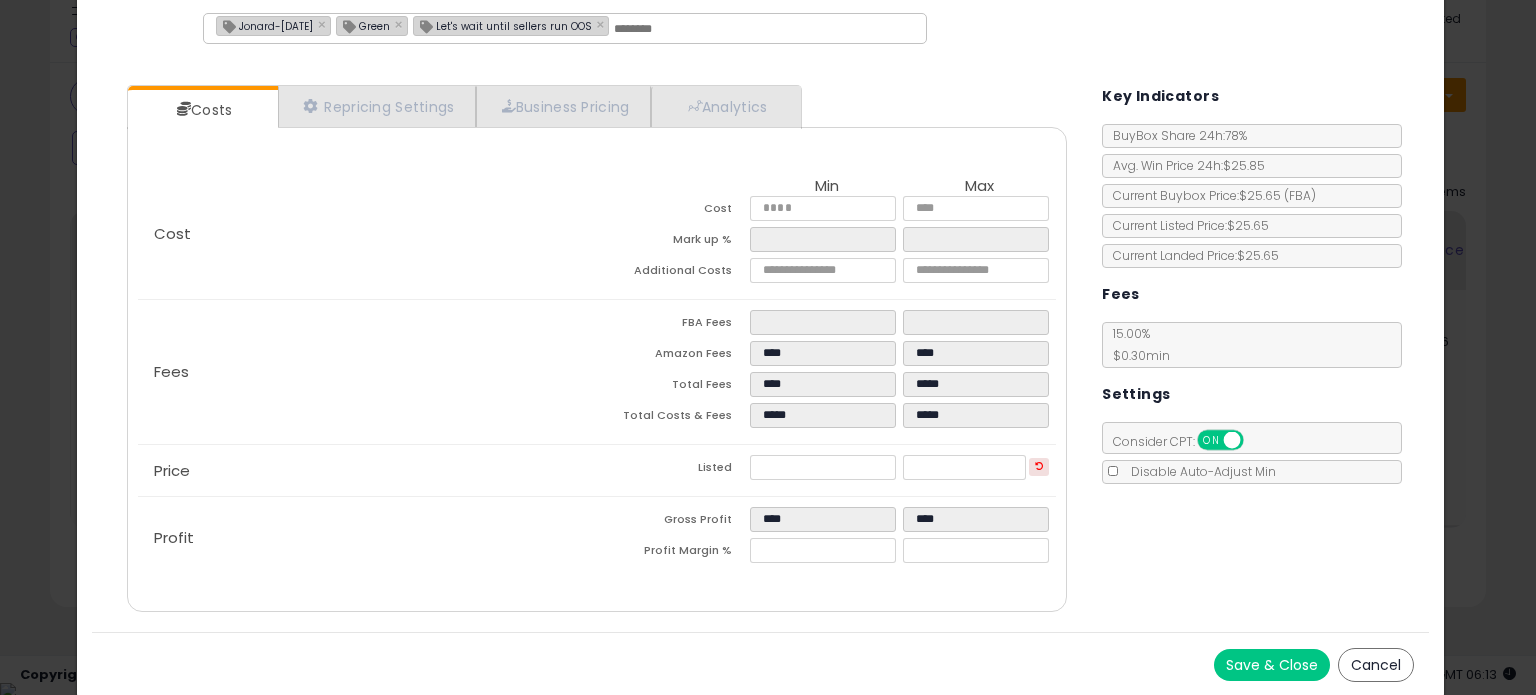 click on "Save & Close" at bounding box center [1272, 665] 